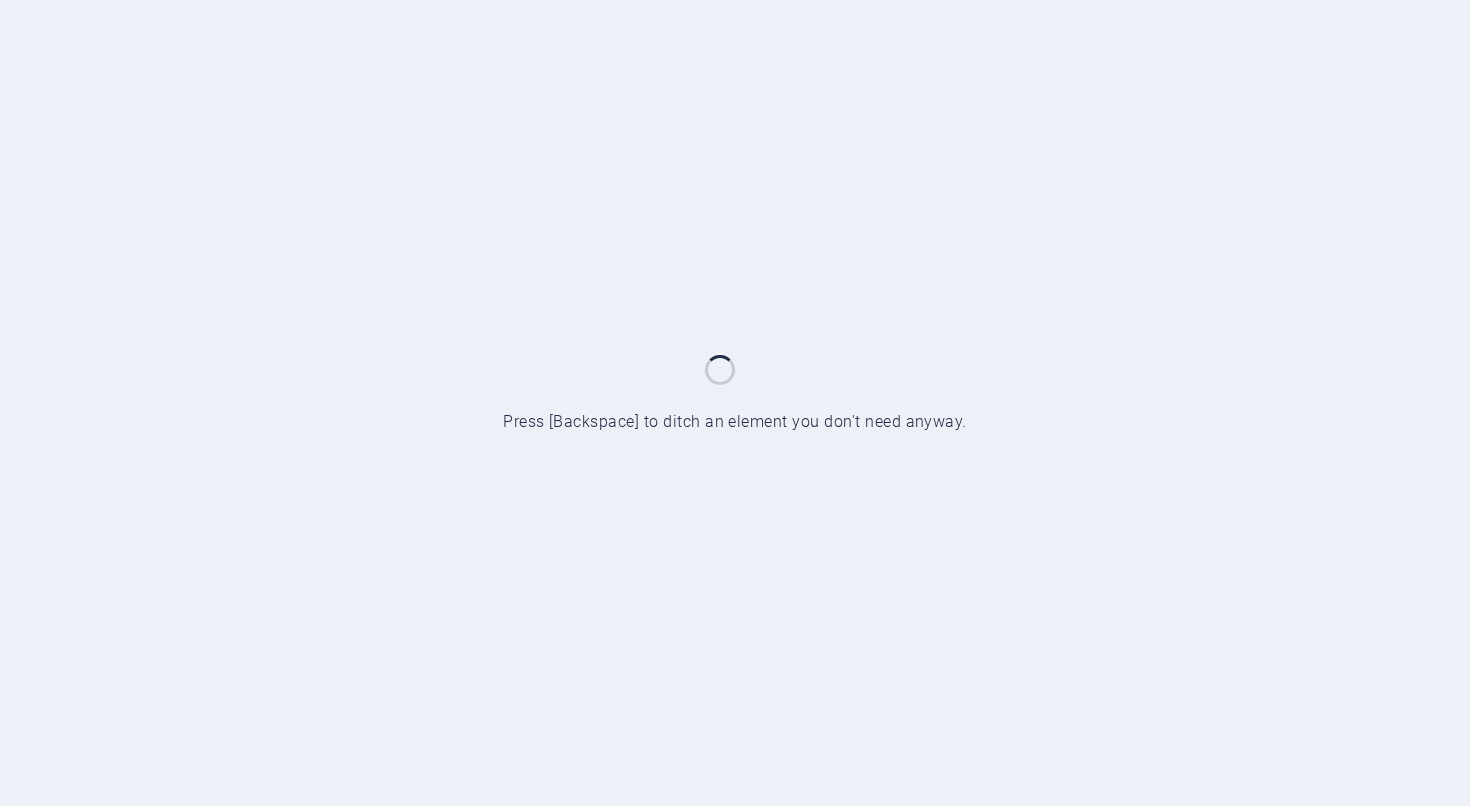 scroll, scrollTop: 0, scrollLeft: 0, axis: both 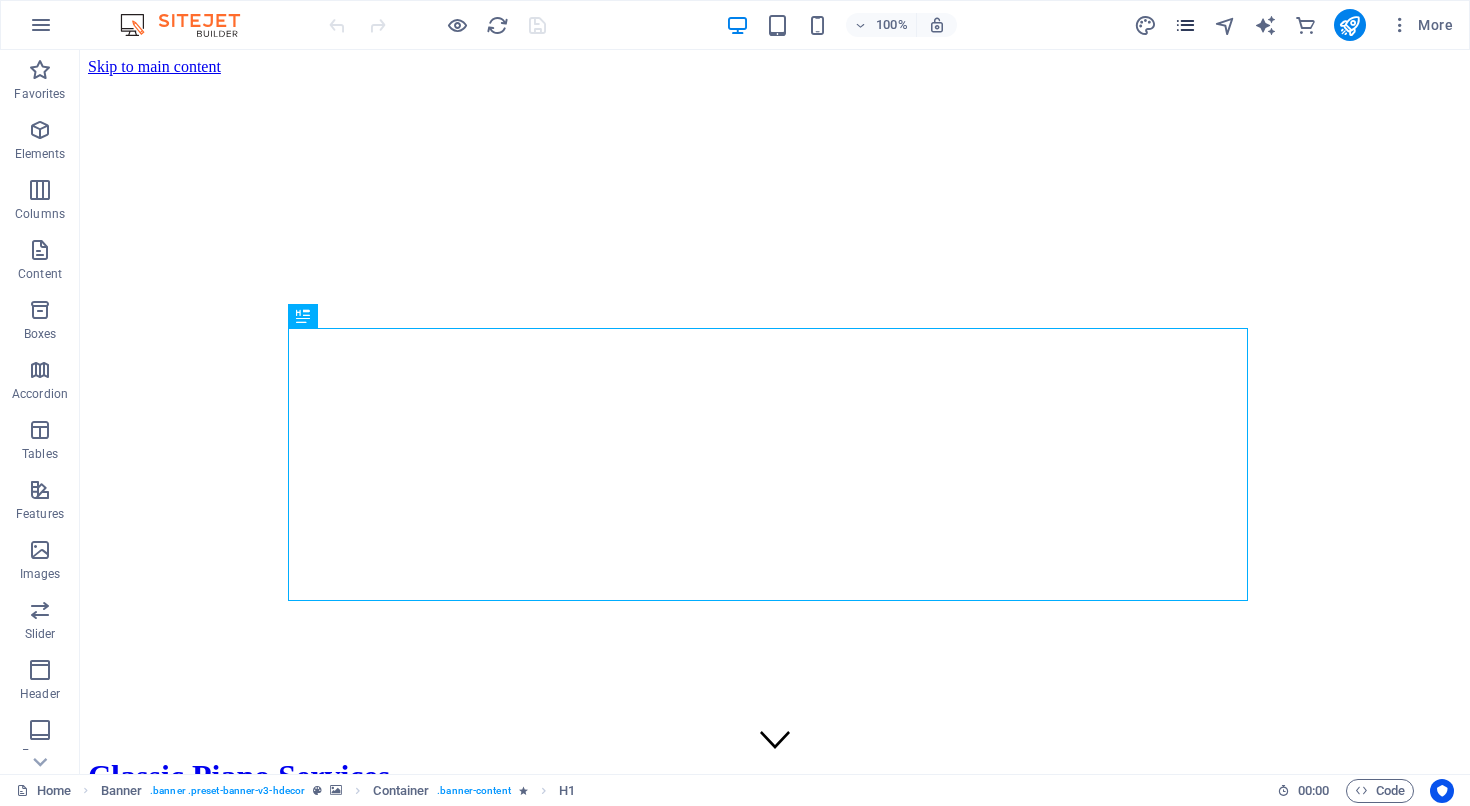 click at bounding box center (1185, 25) 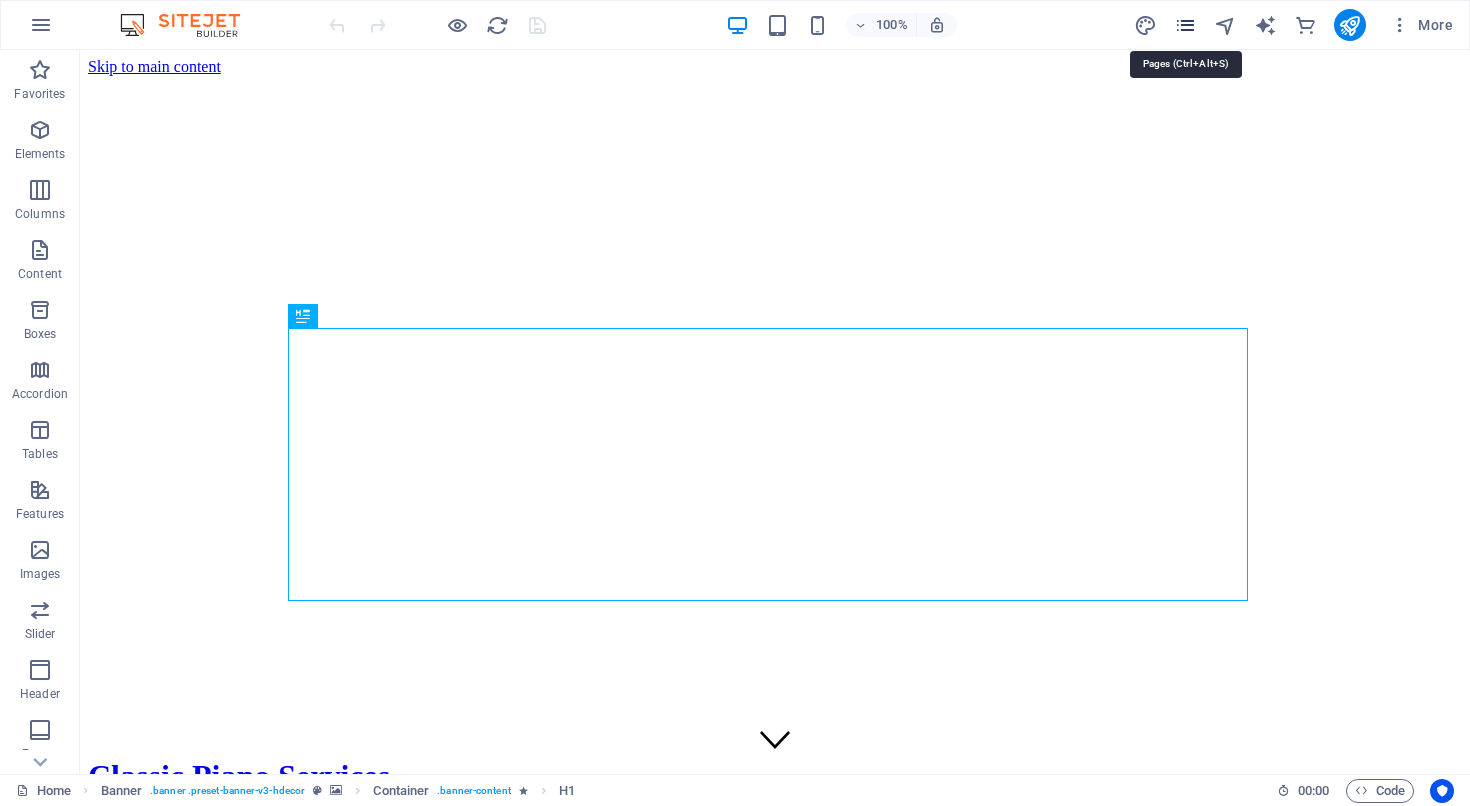 click at bounding box center (1185, 25) 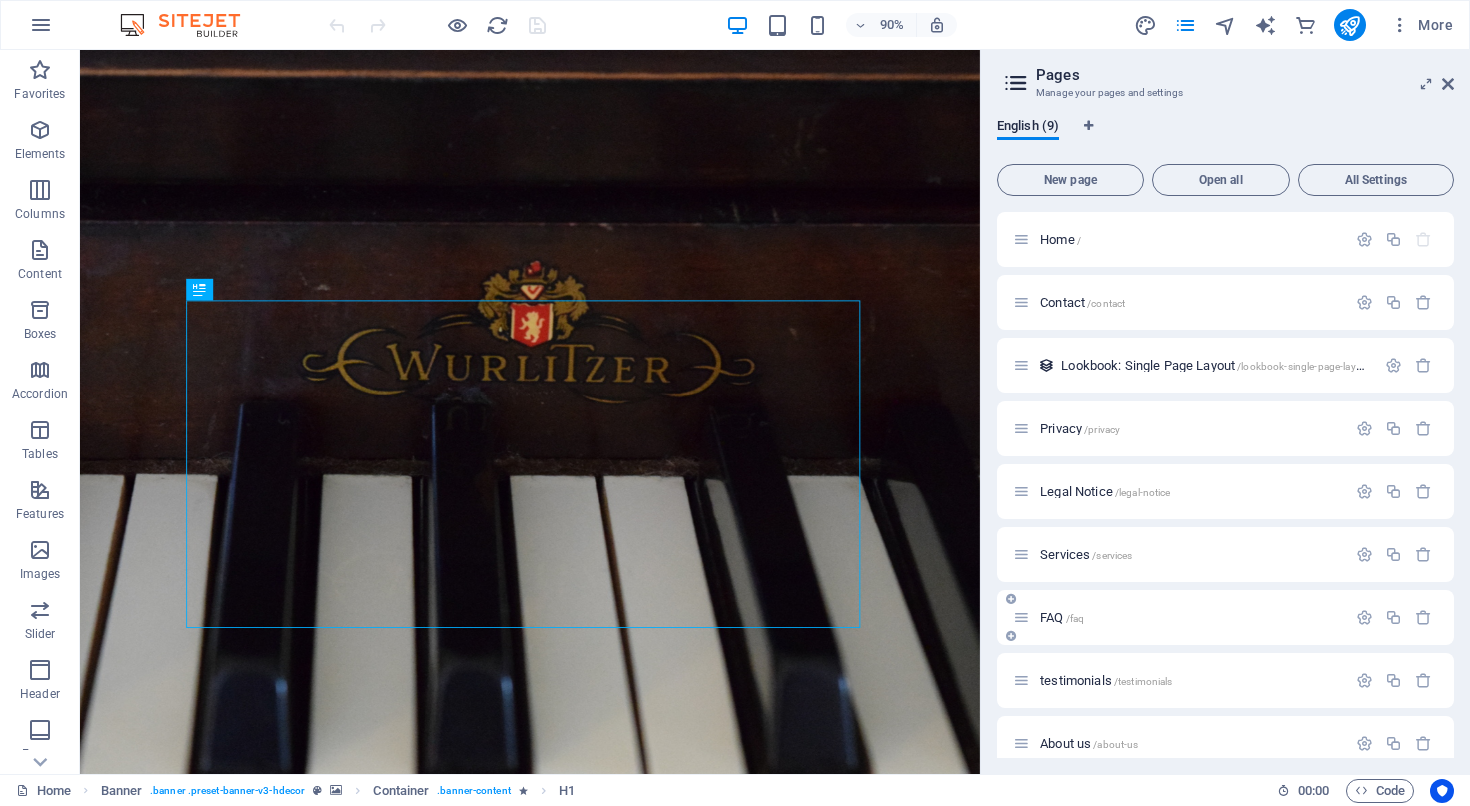 click on "FAQ /faq" at bounding box center (1179, 617) 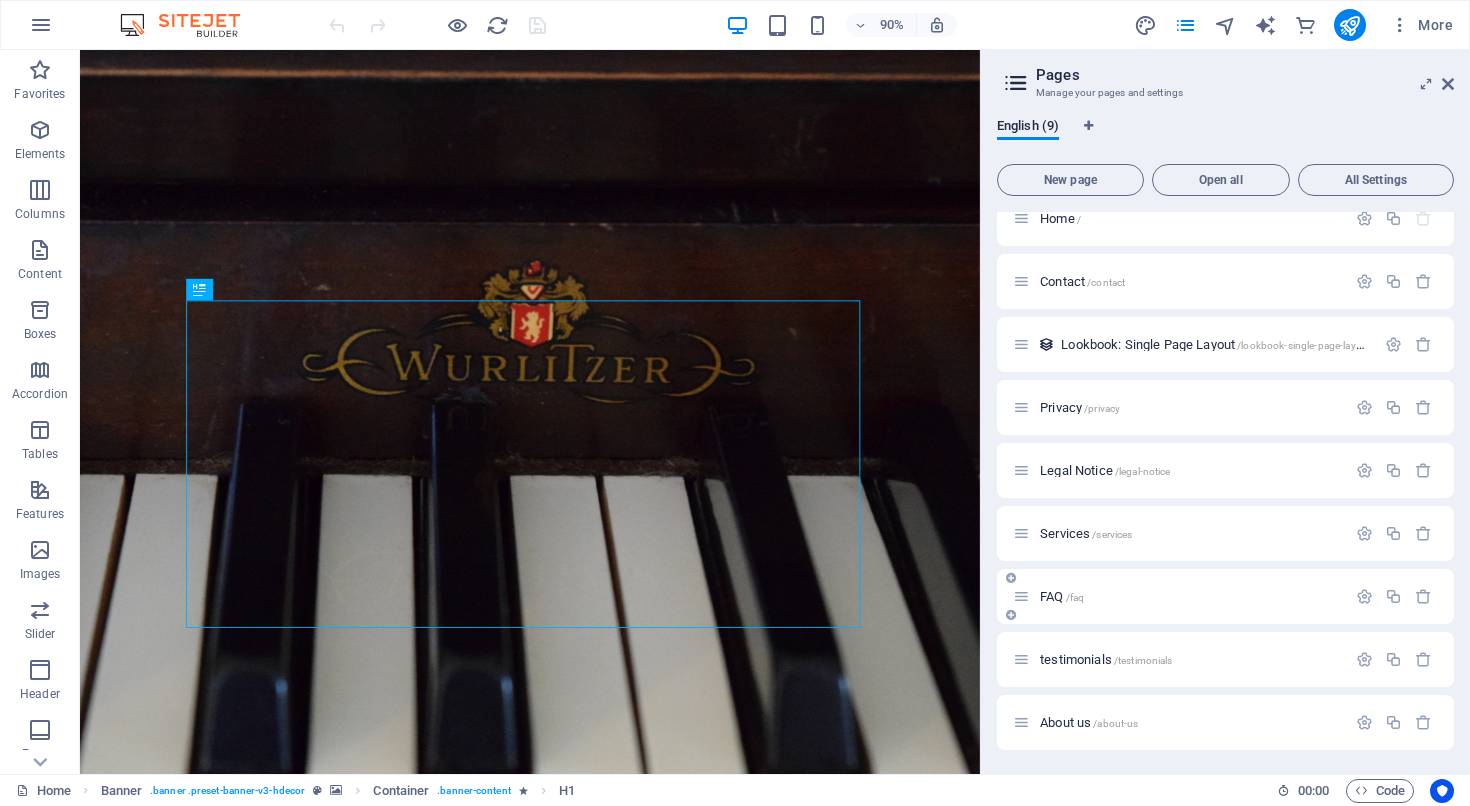 click on "FAQ /faq" at bounding box center [1225, 596] 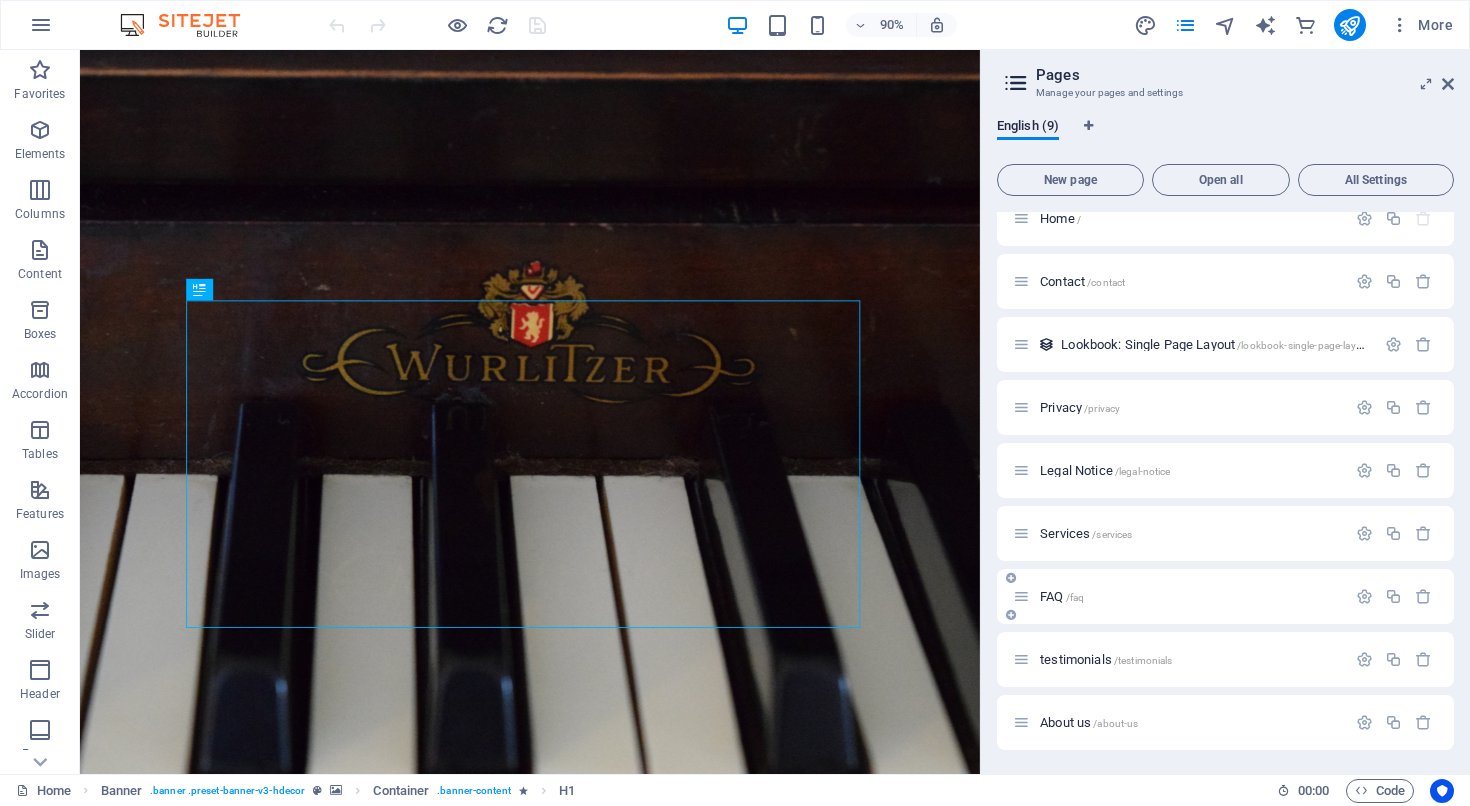 click on "FAQ /faq" at bounding box center [1062, 596] 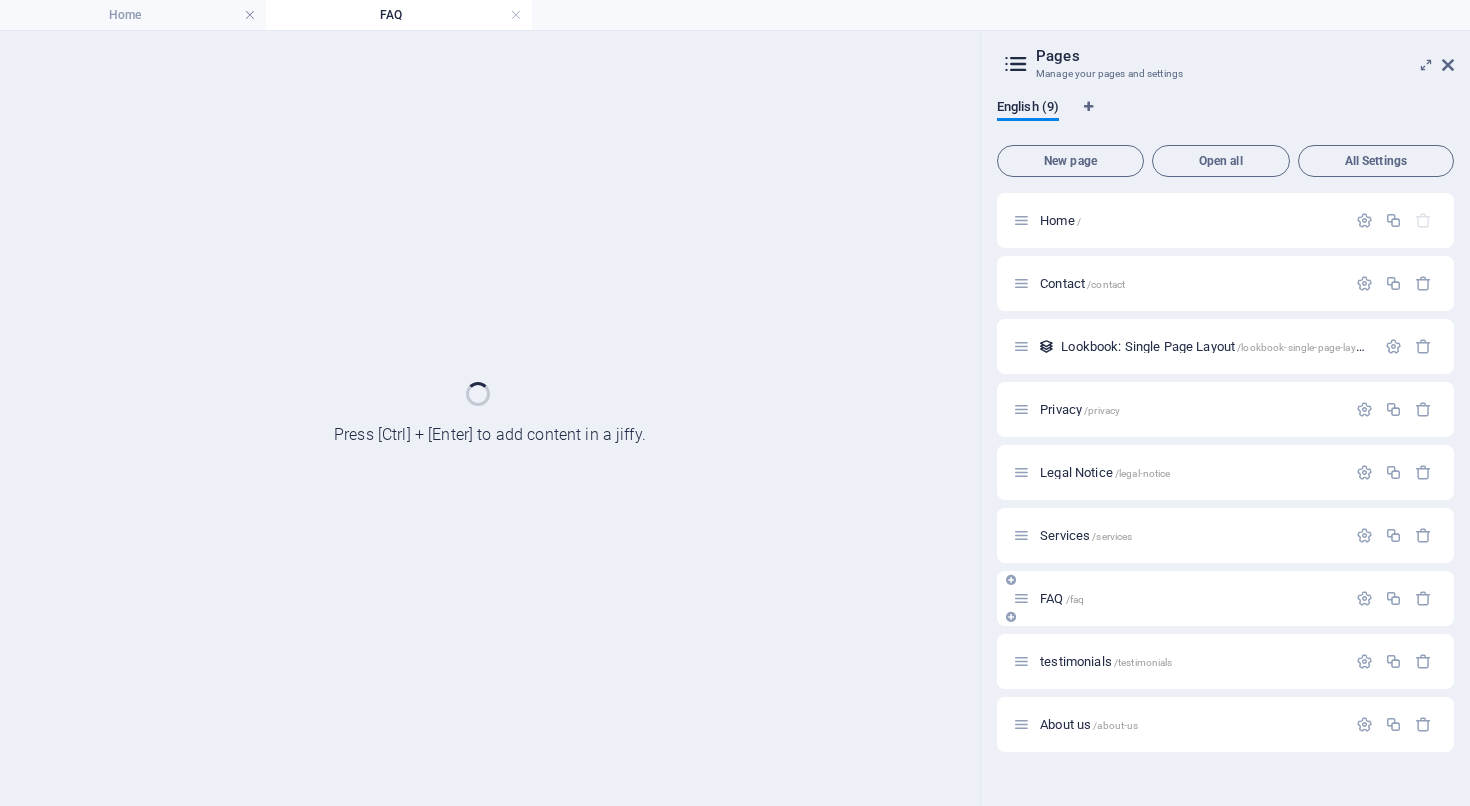 scroll, scrollTop: 0, scrollLeft: 0, axis: both 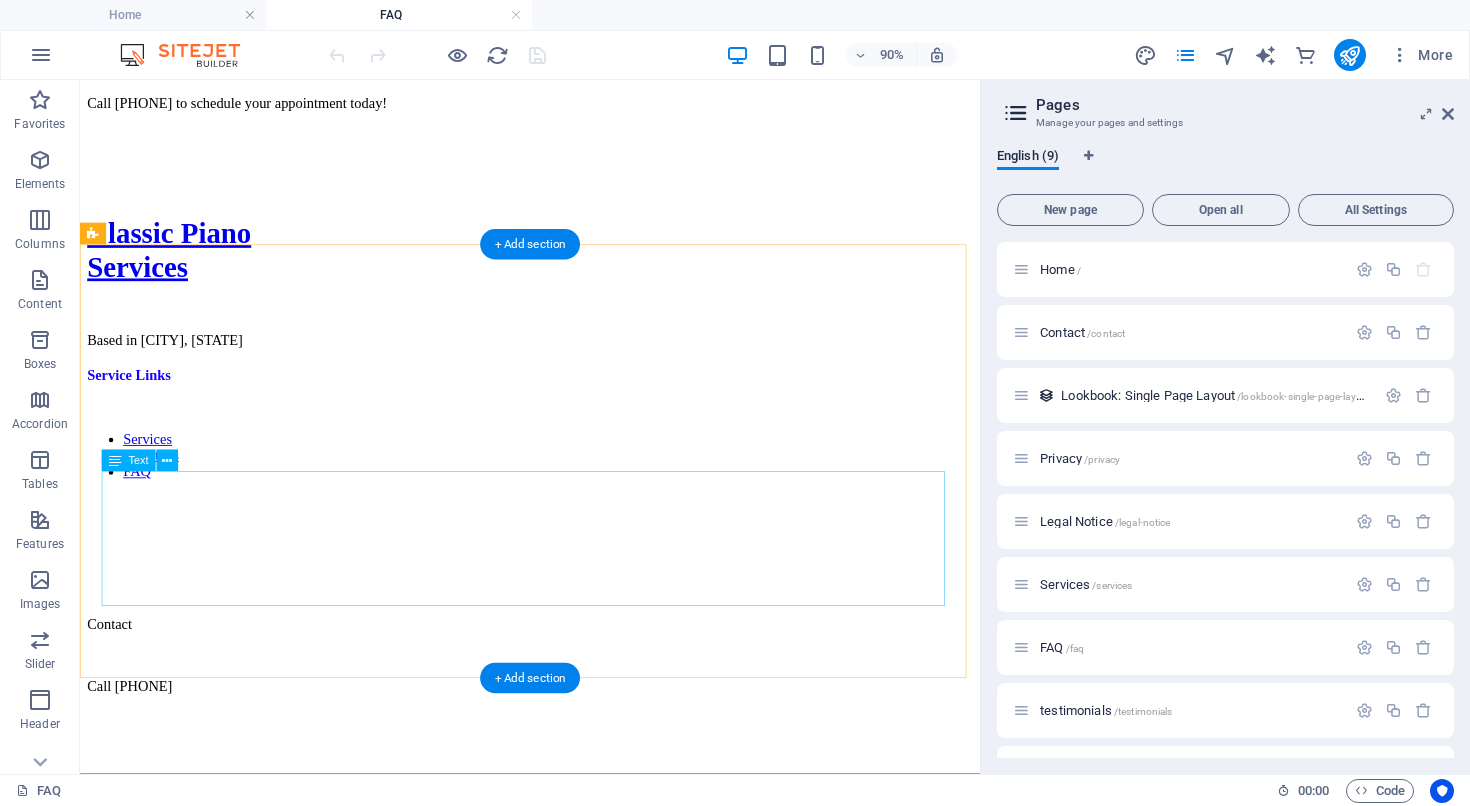 click on "Call 1-111-111-1111 to schedule your appointment today!" at bounding box center [580, 107] 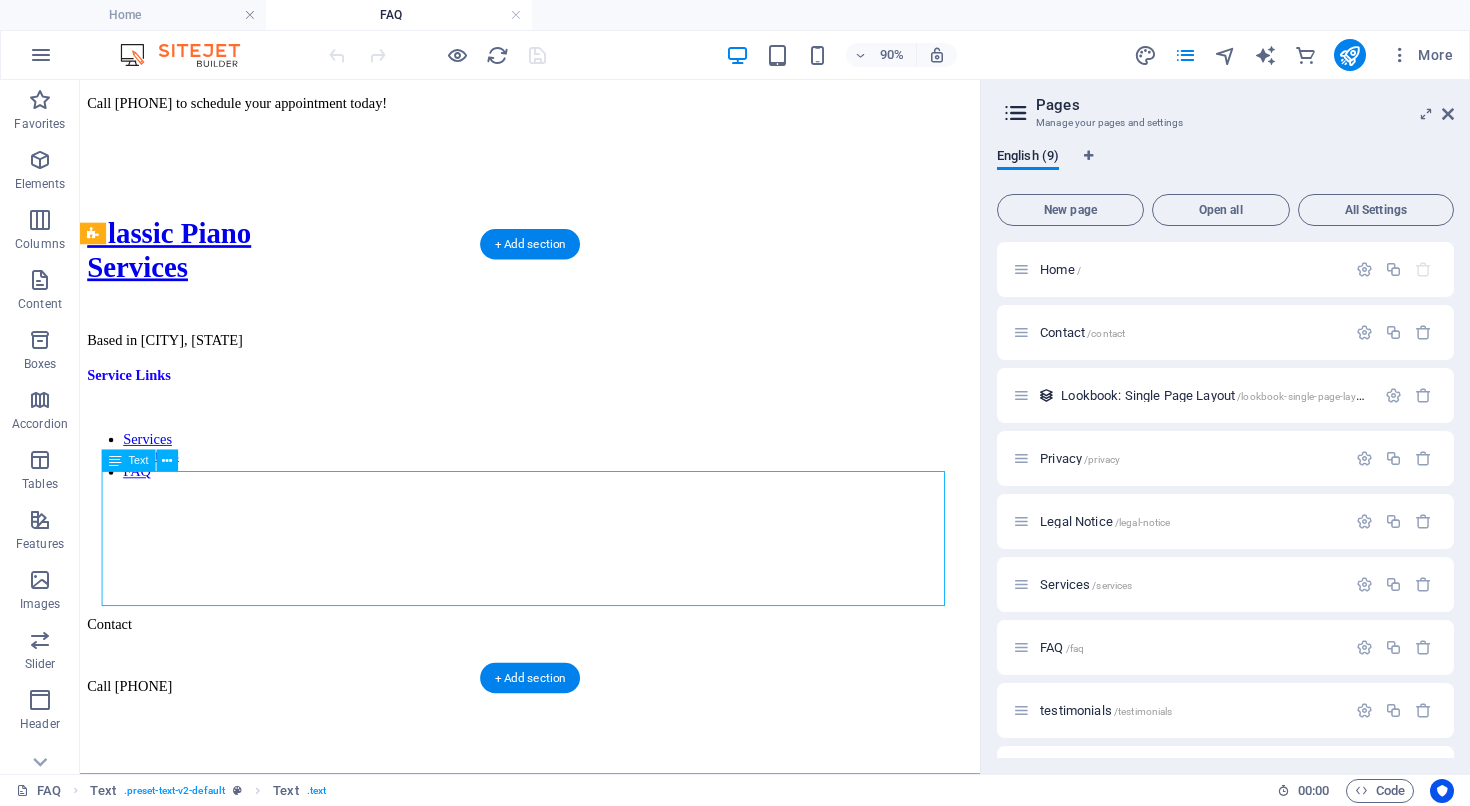 click on "Call 1-111-111-1111 to schedule your appointment today!" at bounding box center (580, 107) 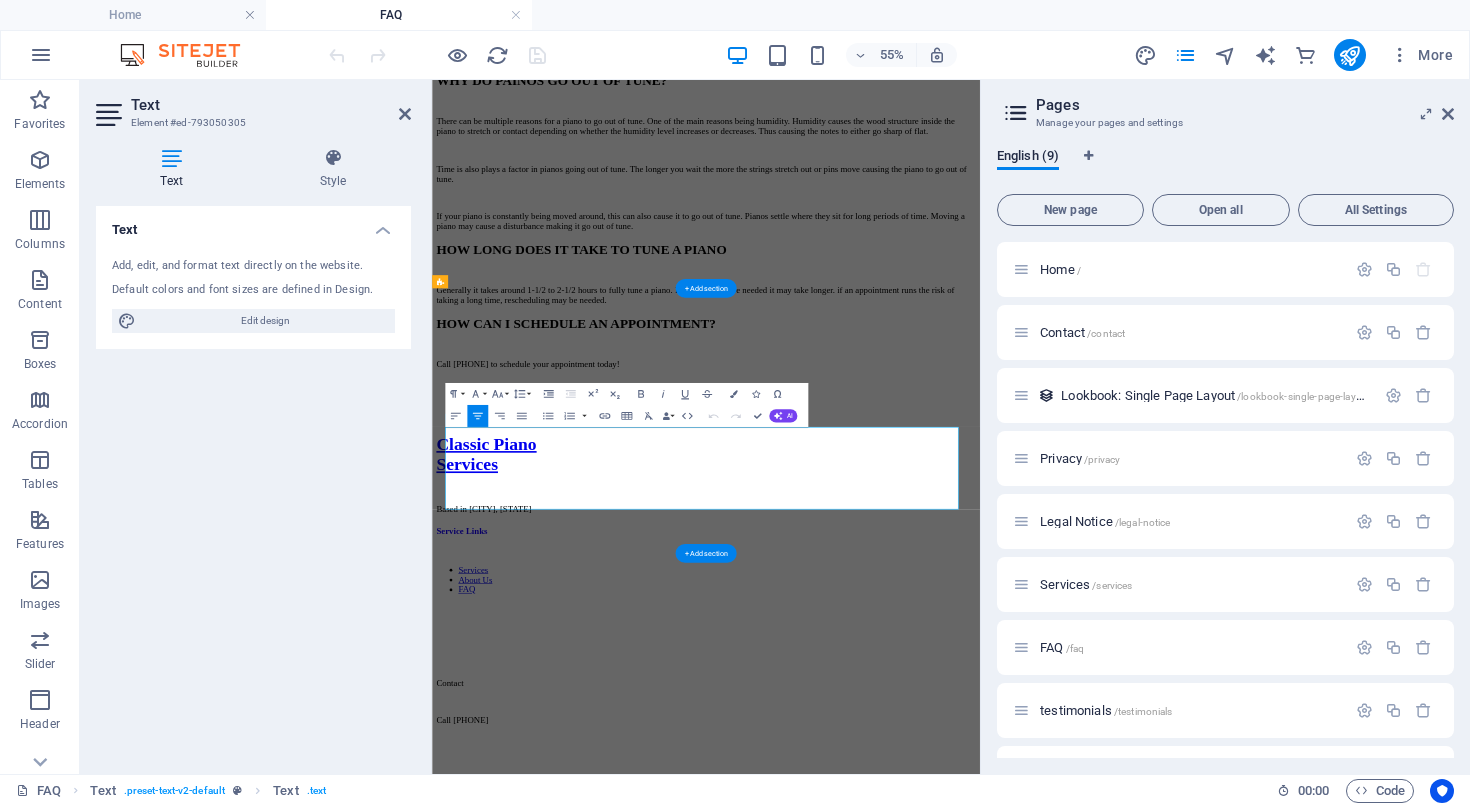 scroll, scrollTop: 4757, scrollLeft: 0, axis: vertical 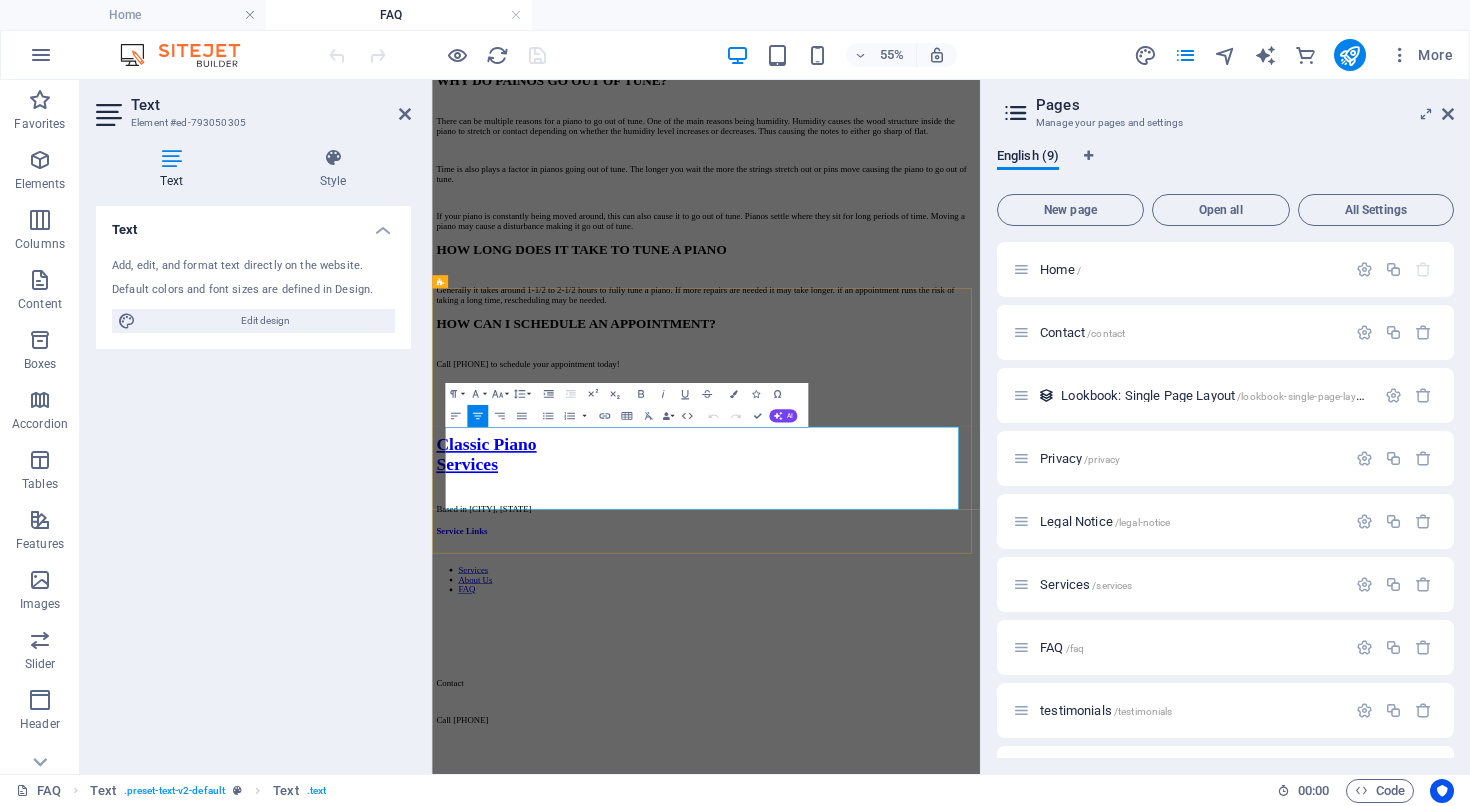 click on "Call 1-111-111-1111 to schedule your appointment today!" at bounding box center [930, 598] 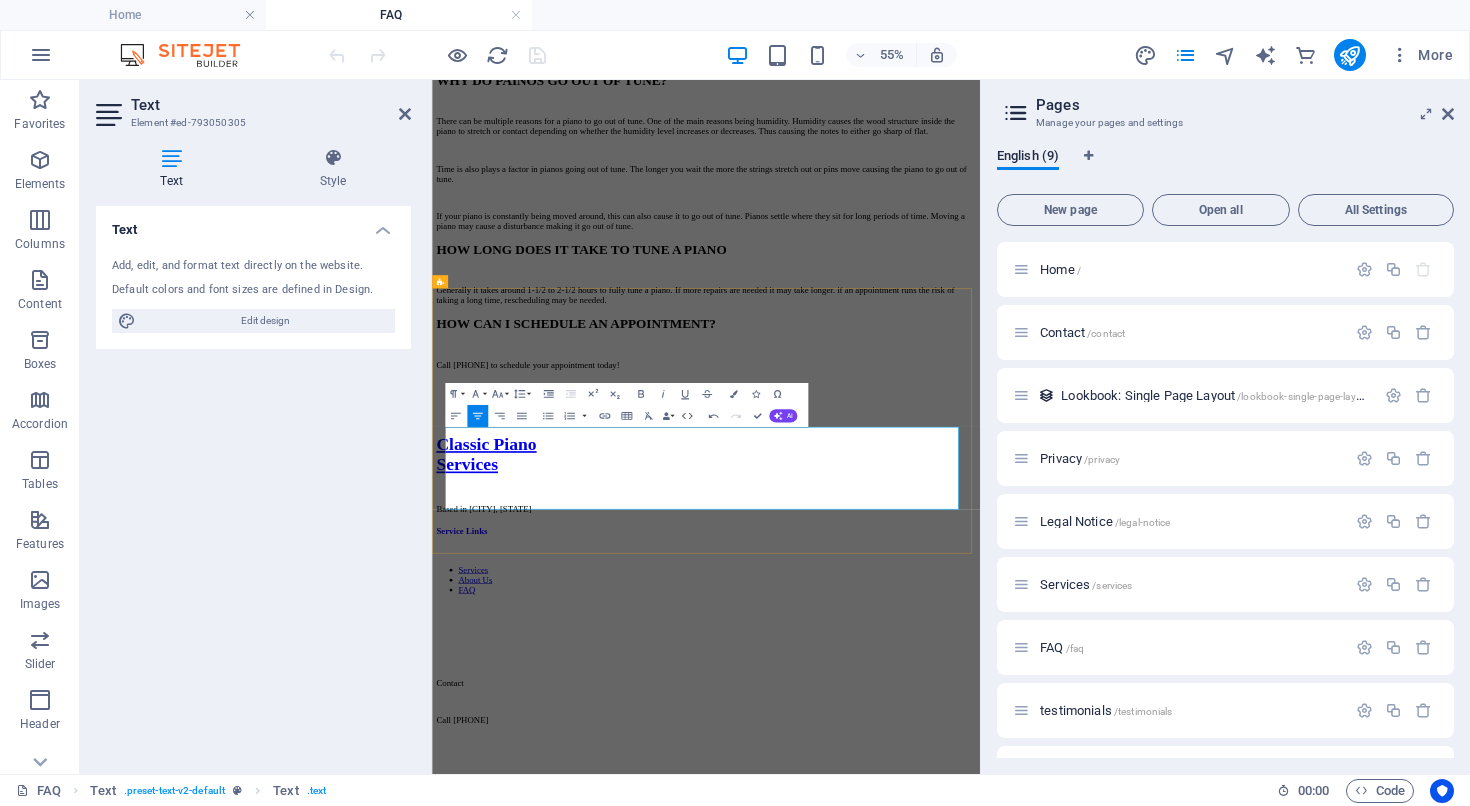 type 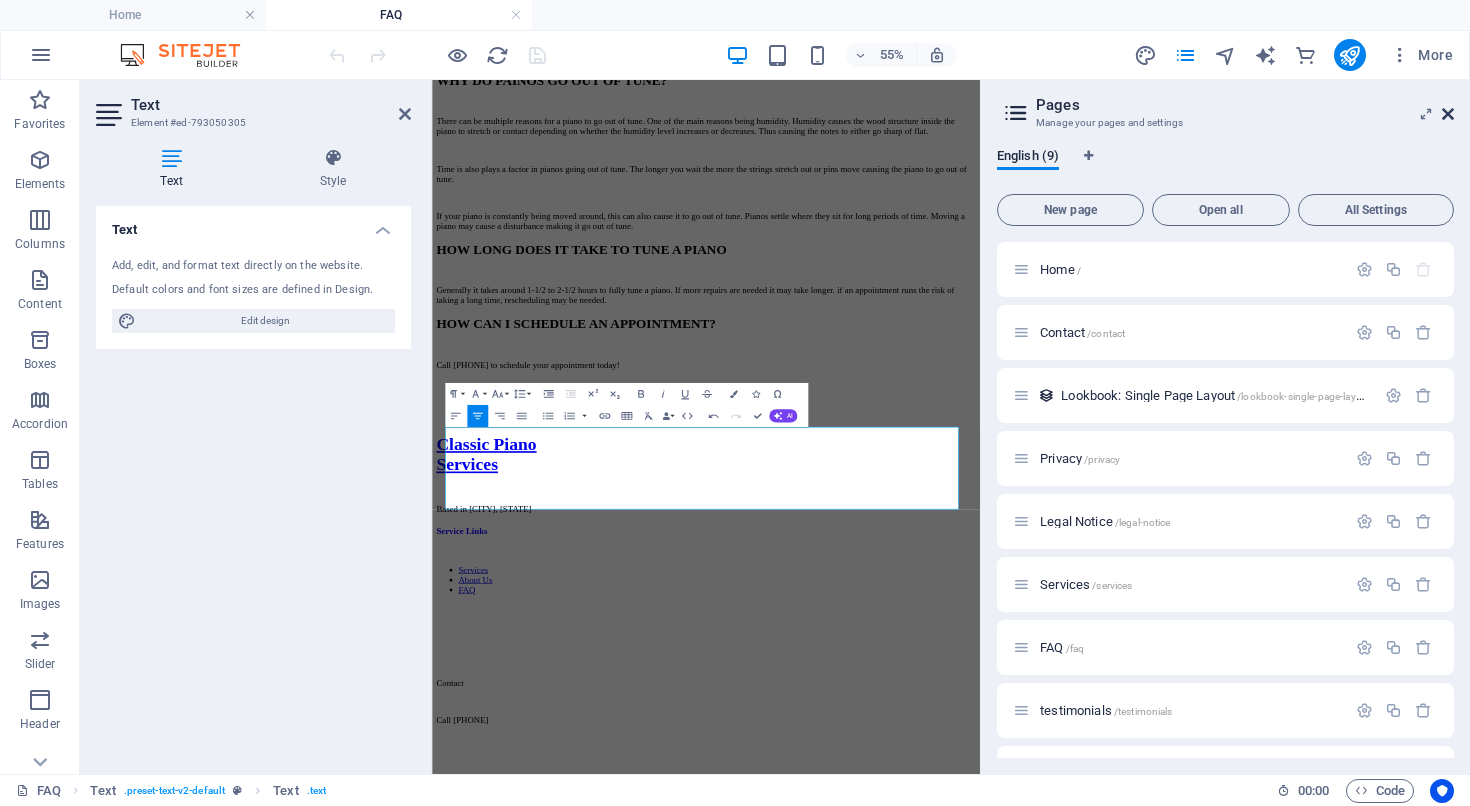 click at bounding box center (1448, 114) 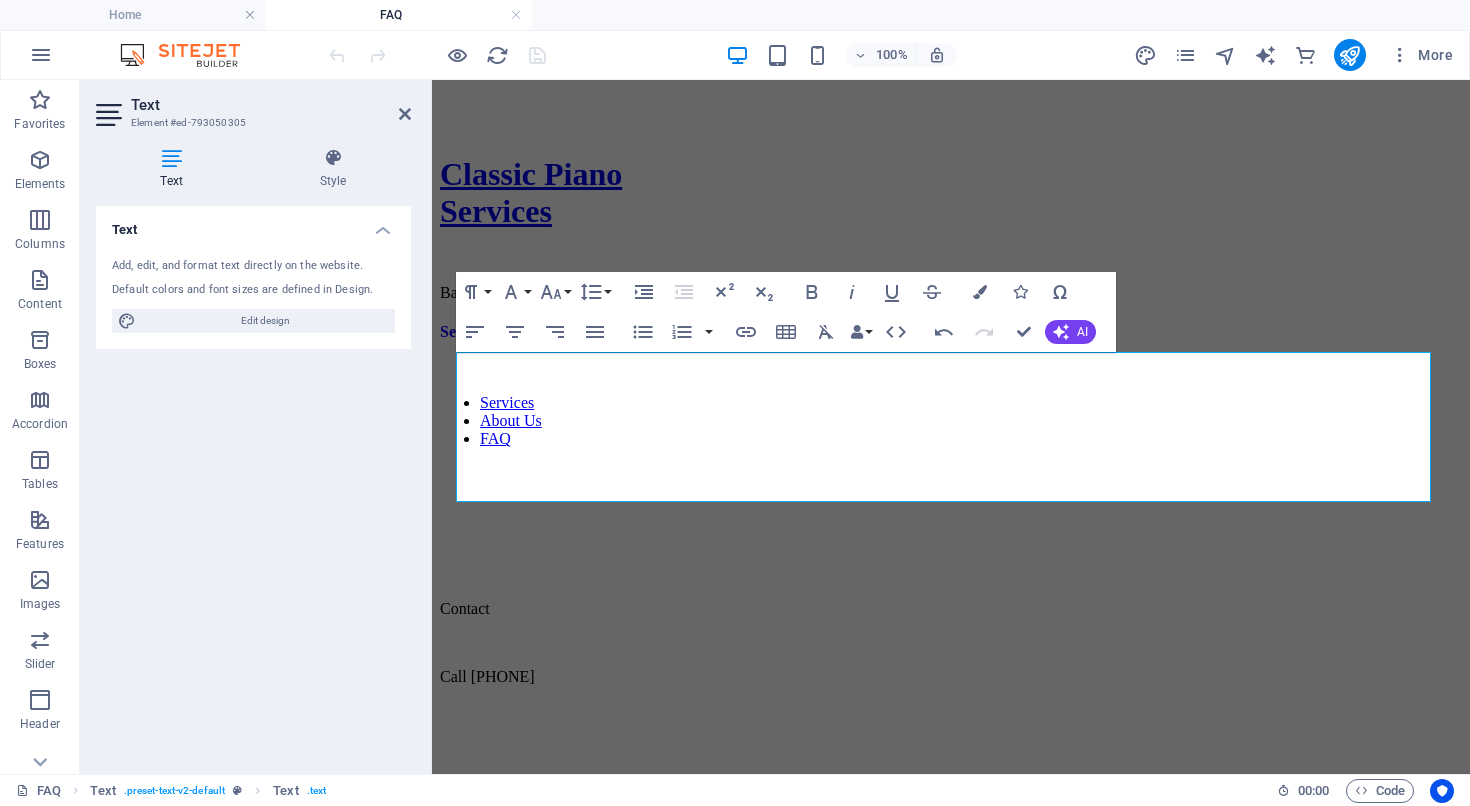 scroll, scrollTop: 5041, scrollLeft: 0, axis: vertical 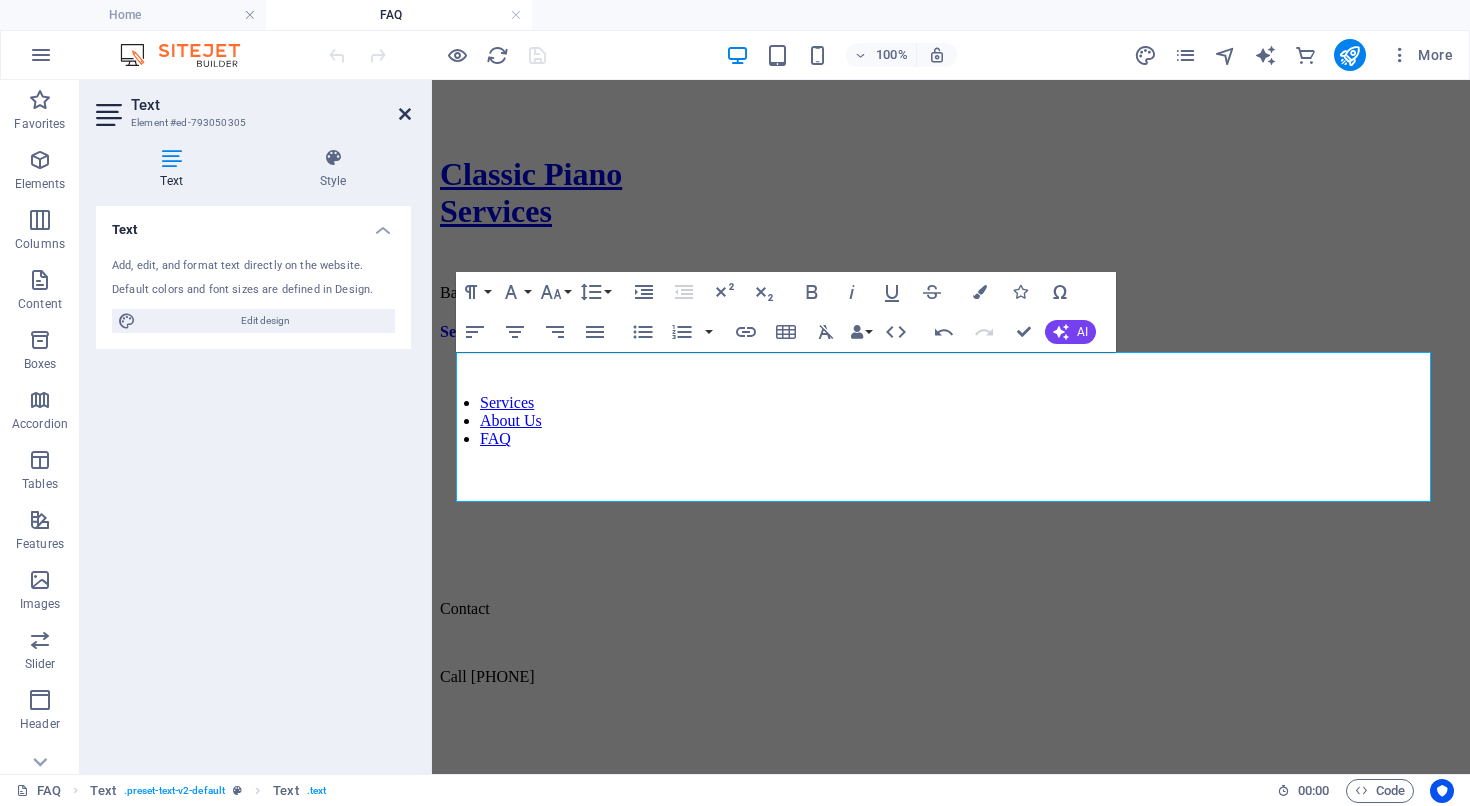 click at bounding box center [405, 114] 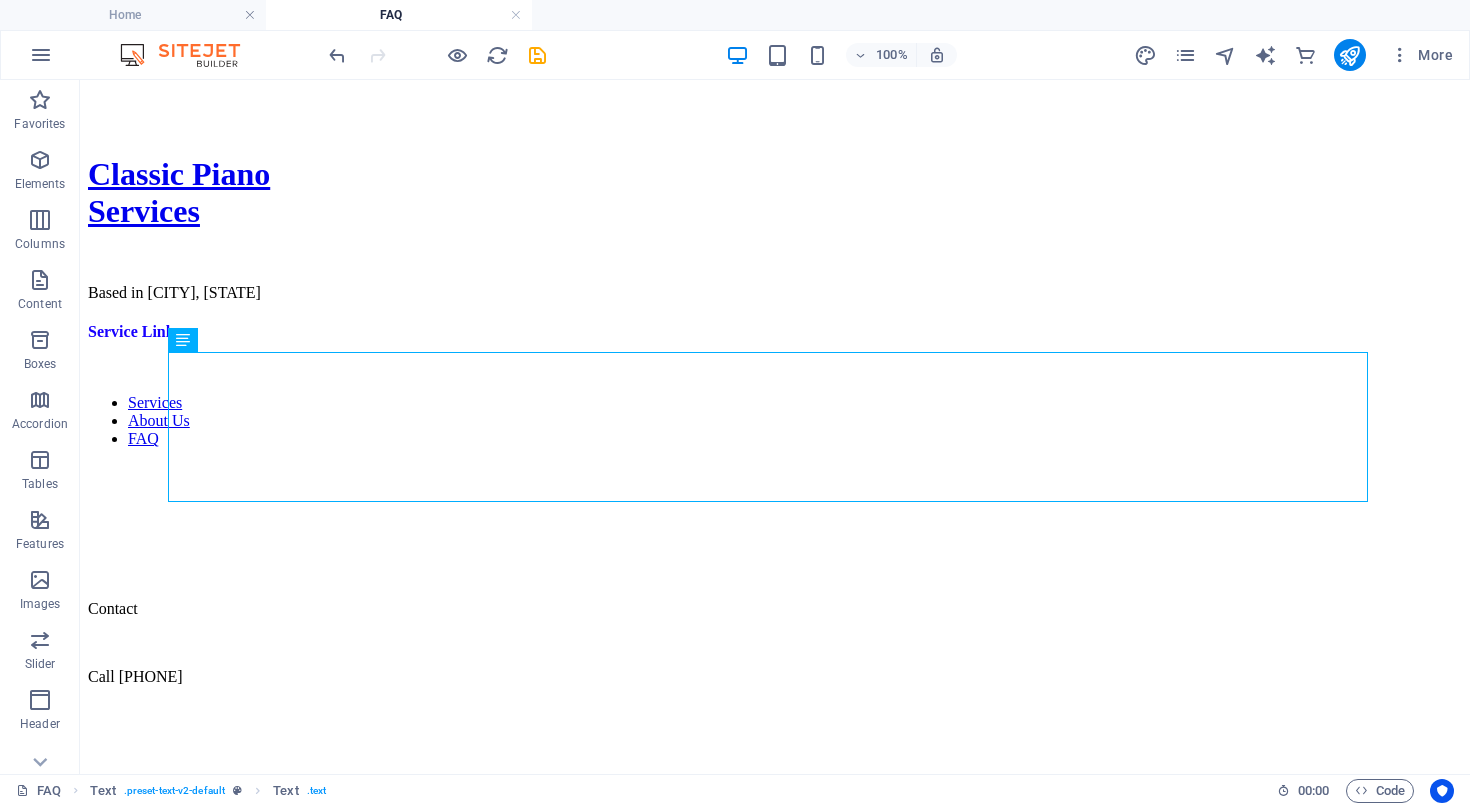 scroll, scrollTop: 4363, scrollLeft: 0, axis: vertical 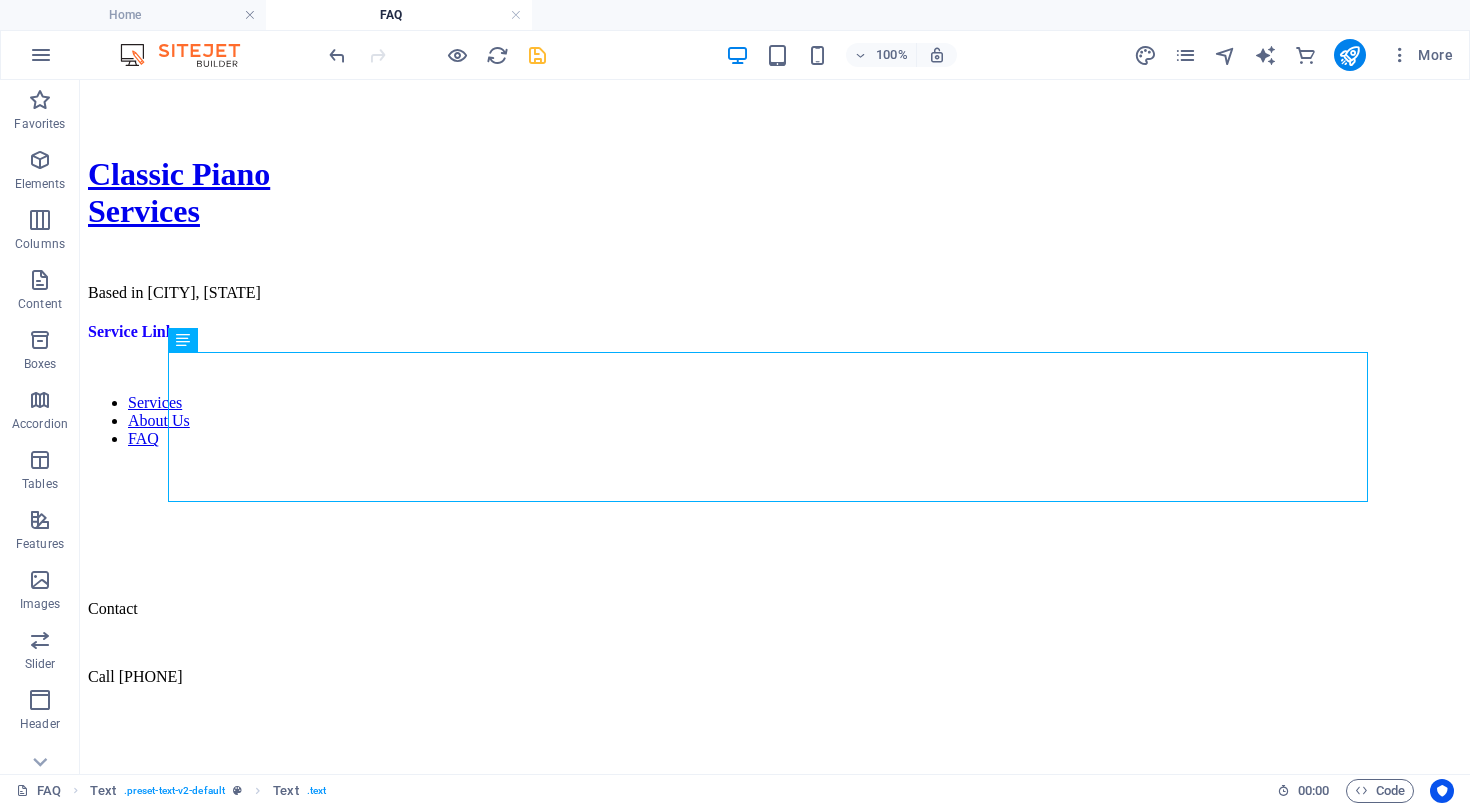 click at bounding box center (537, 55) 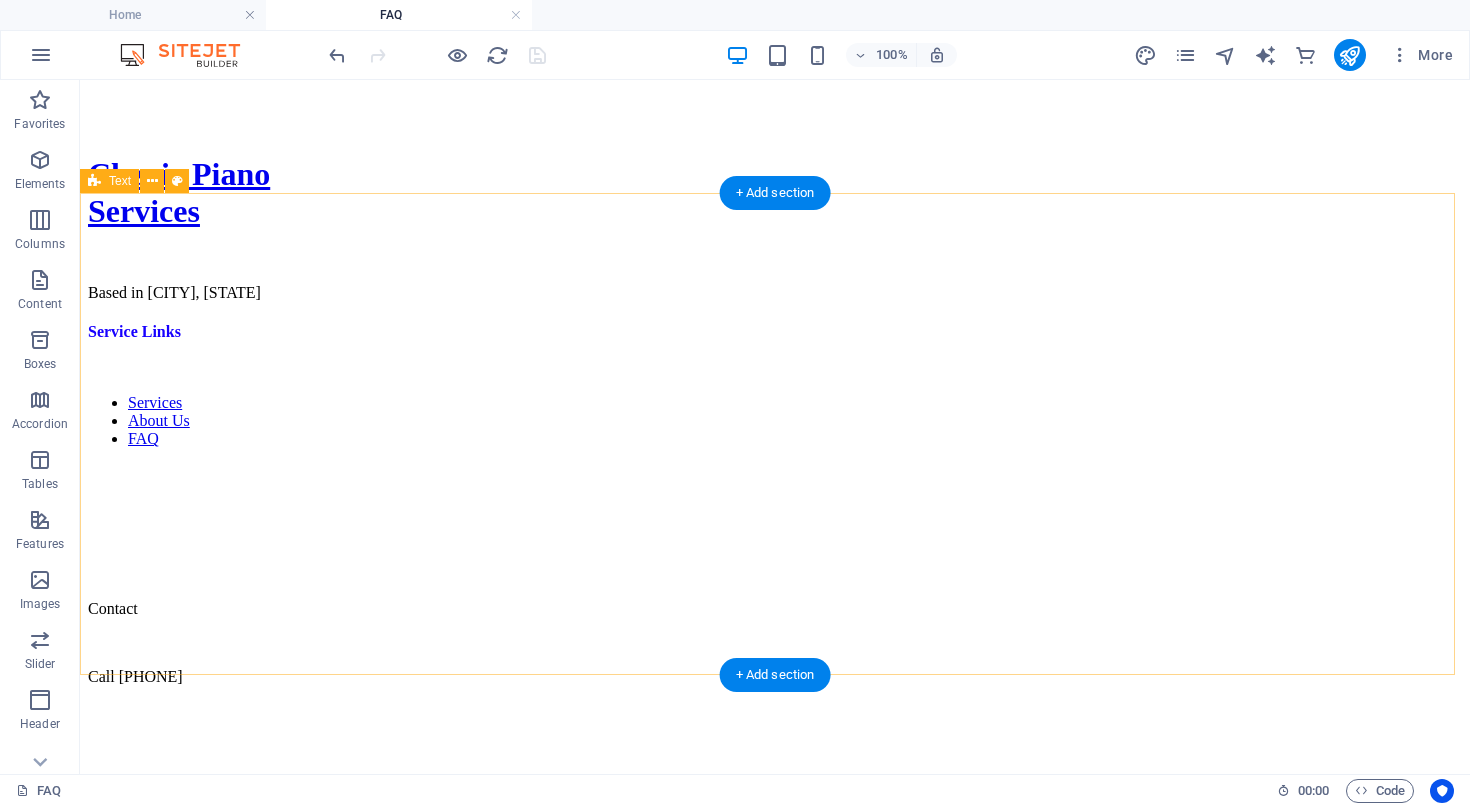 scroll, scrollTop: 4249, scrollLeft: 0, axis: vertical 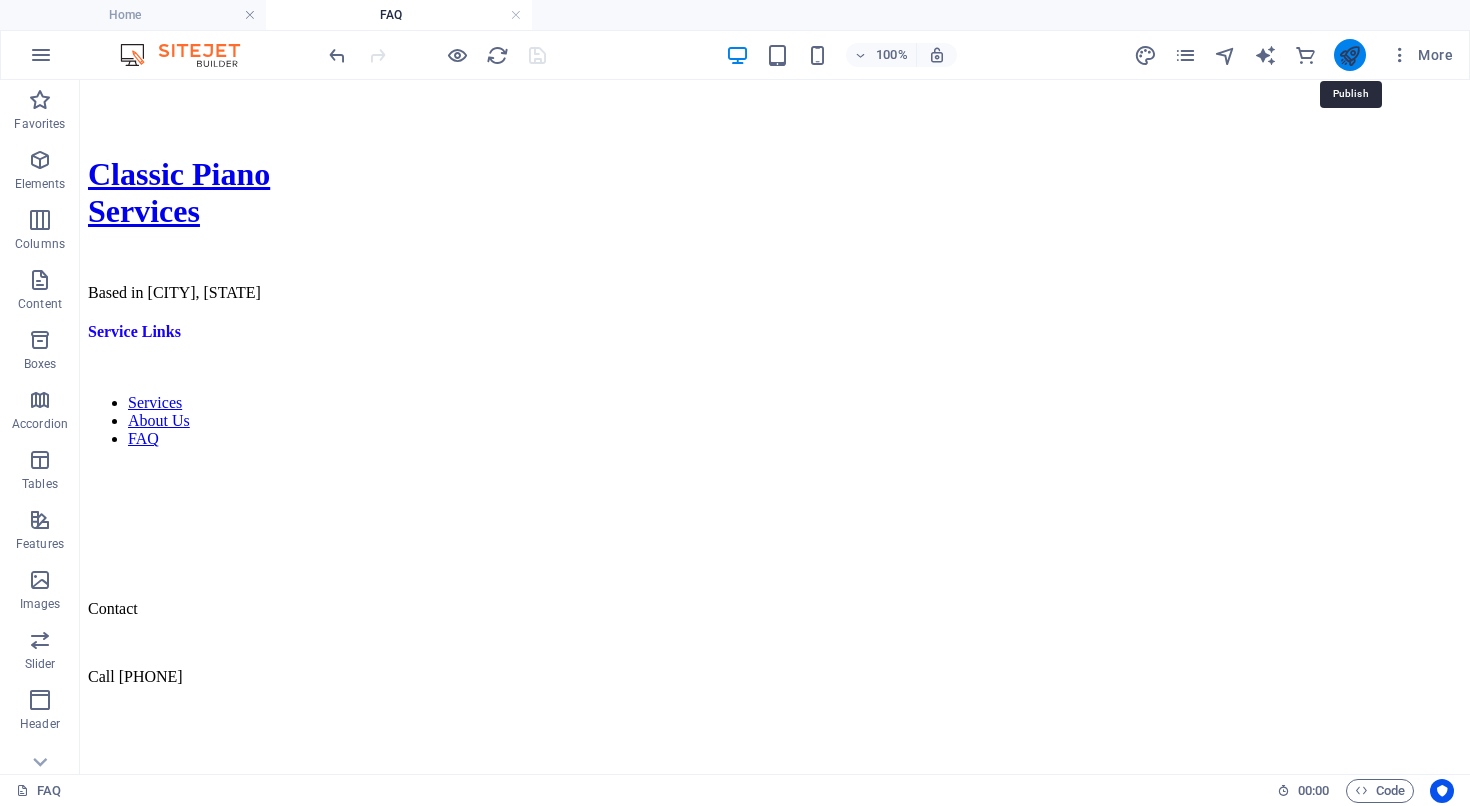 click at bounding box center [1349, 55] 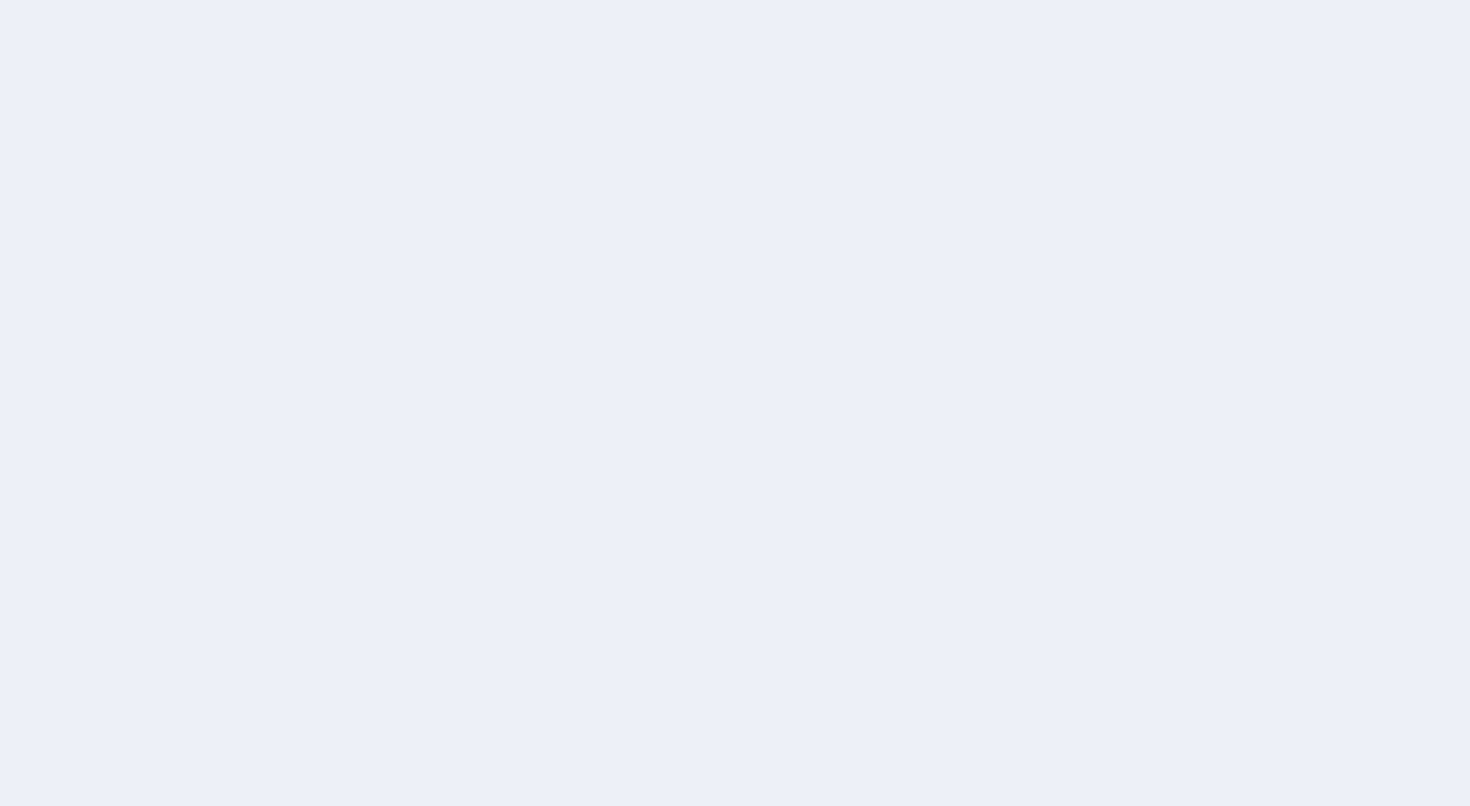 scroll, scrollTop: 0, scrollLeft: 0, axis: both 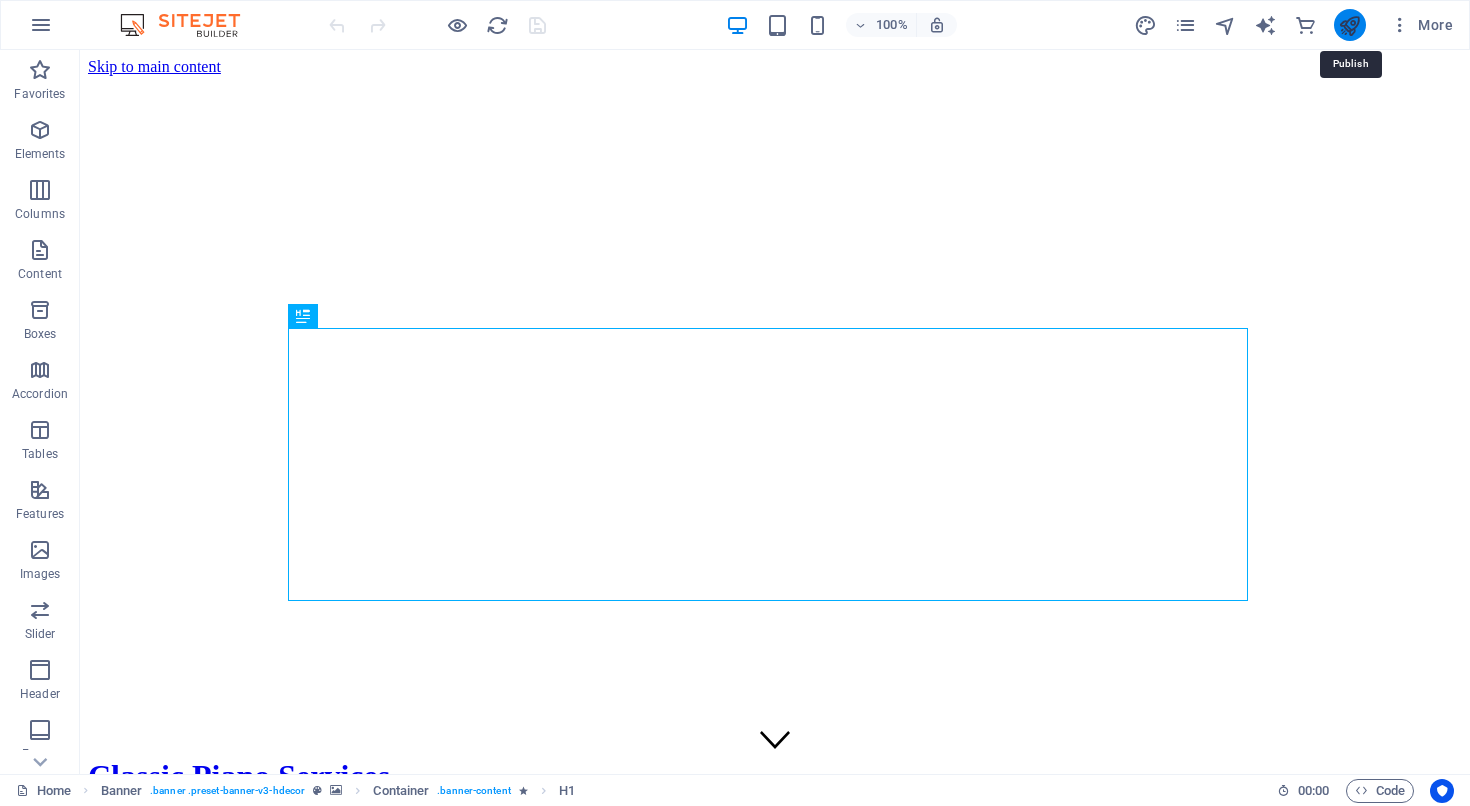 click at bounding box center (1349, 25) 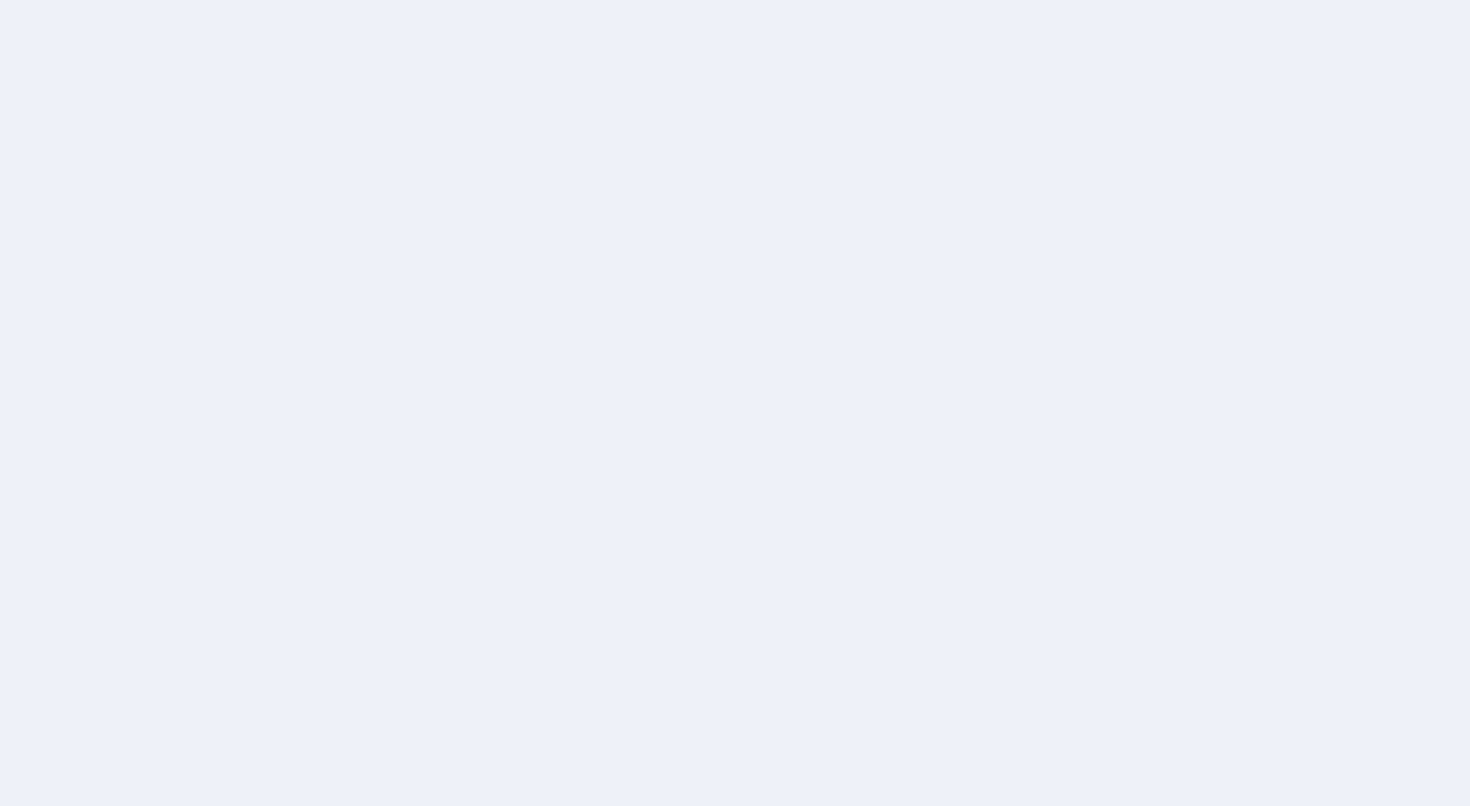 scroll, scrollTop: 0, scrollLeft: 0, axis: both 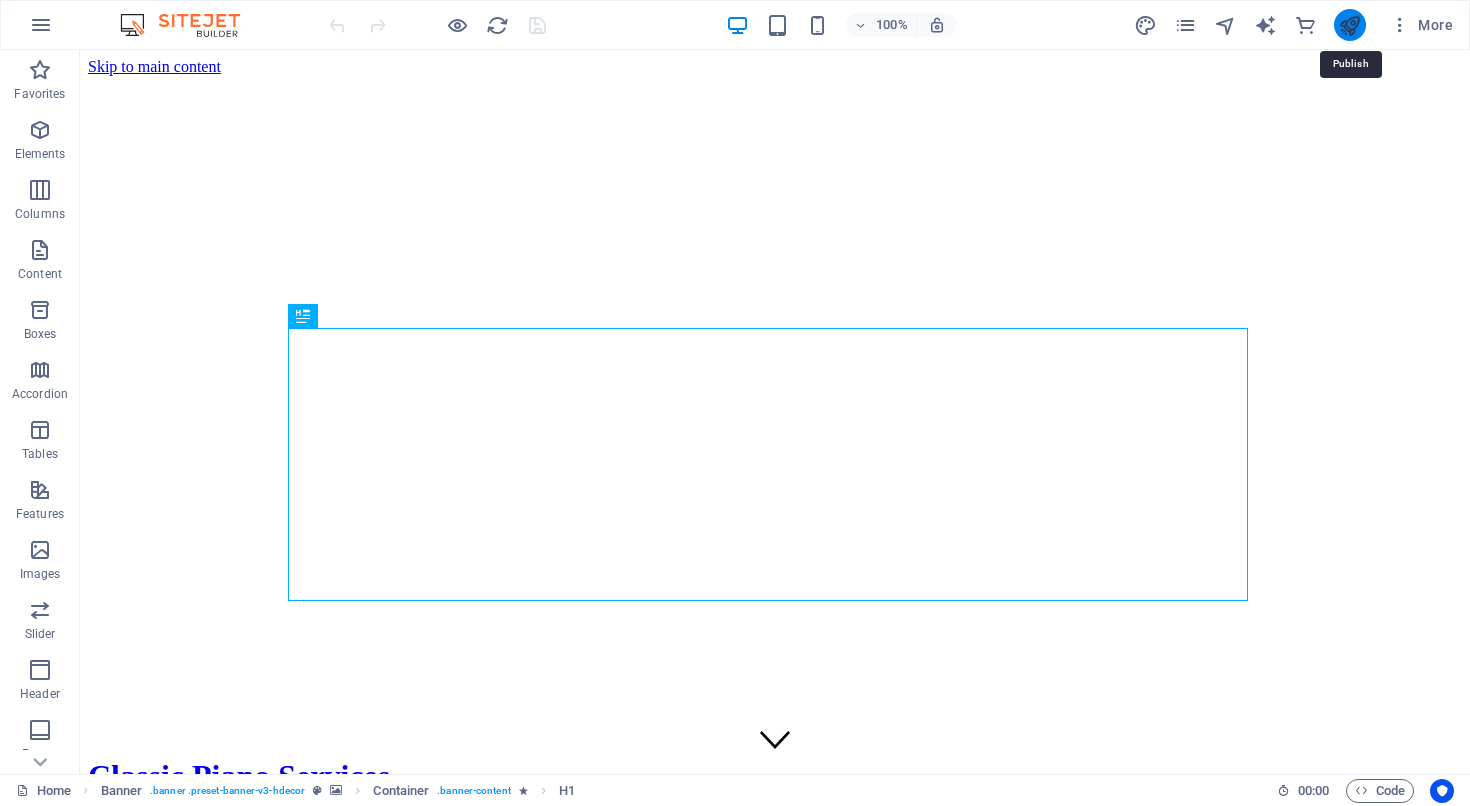 click at bounding box center [1349, 25] 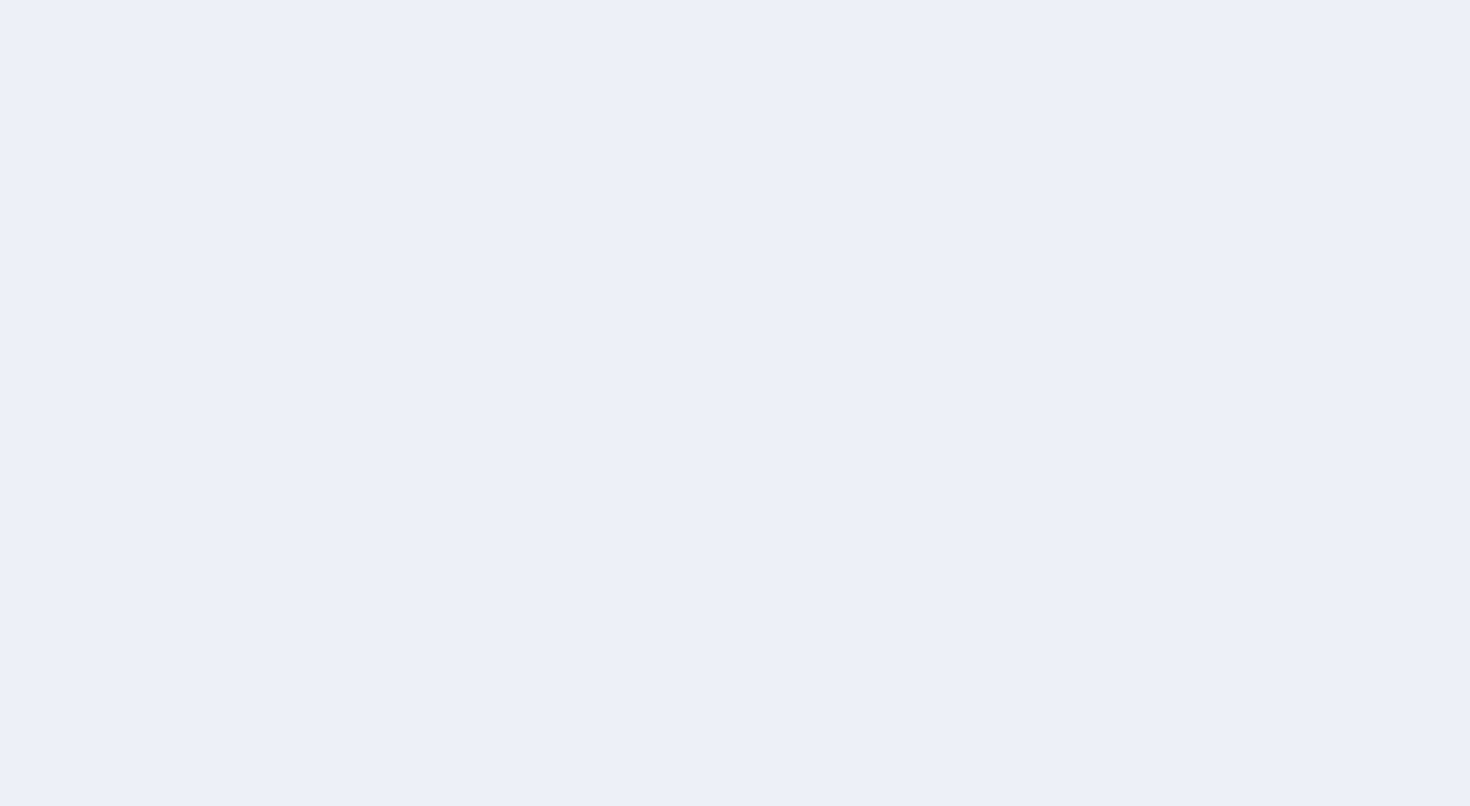 scroll, scrollTop: 0, scrollLeft: 0, axis: both 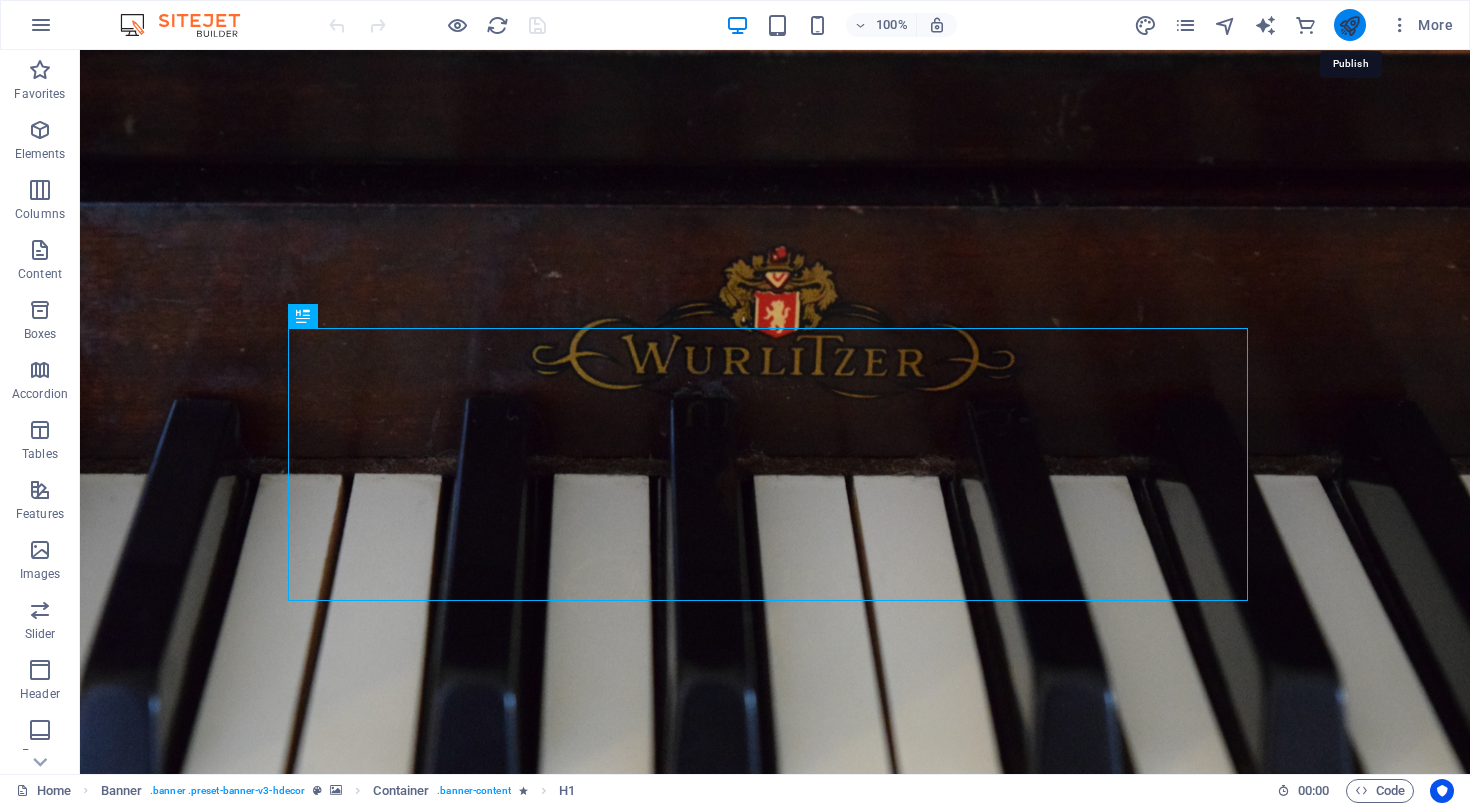 click at bounding box center (1349, 25) 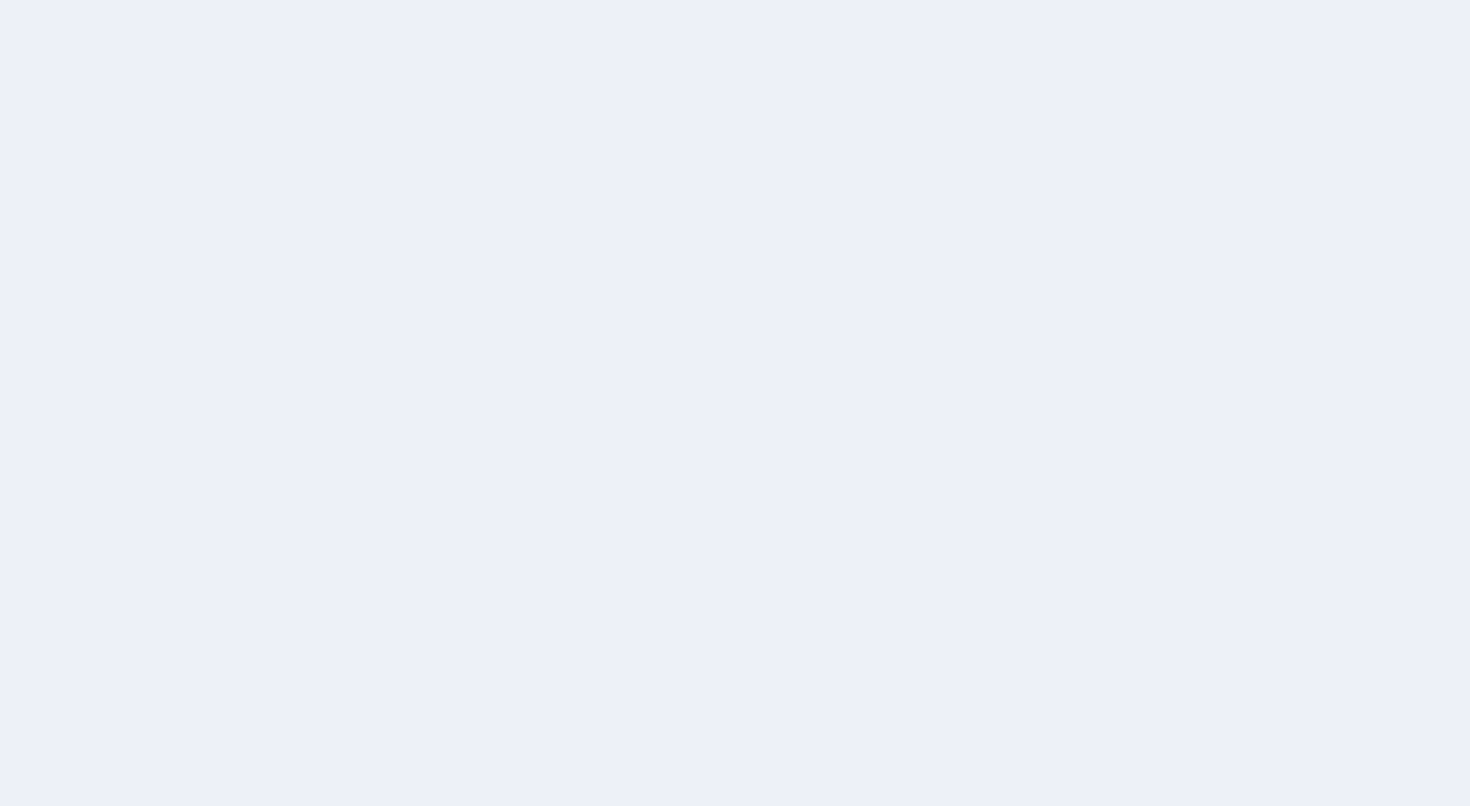 scroll, scrollTop: 0, scrollLeft: 0, axis: both 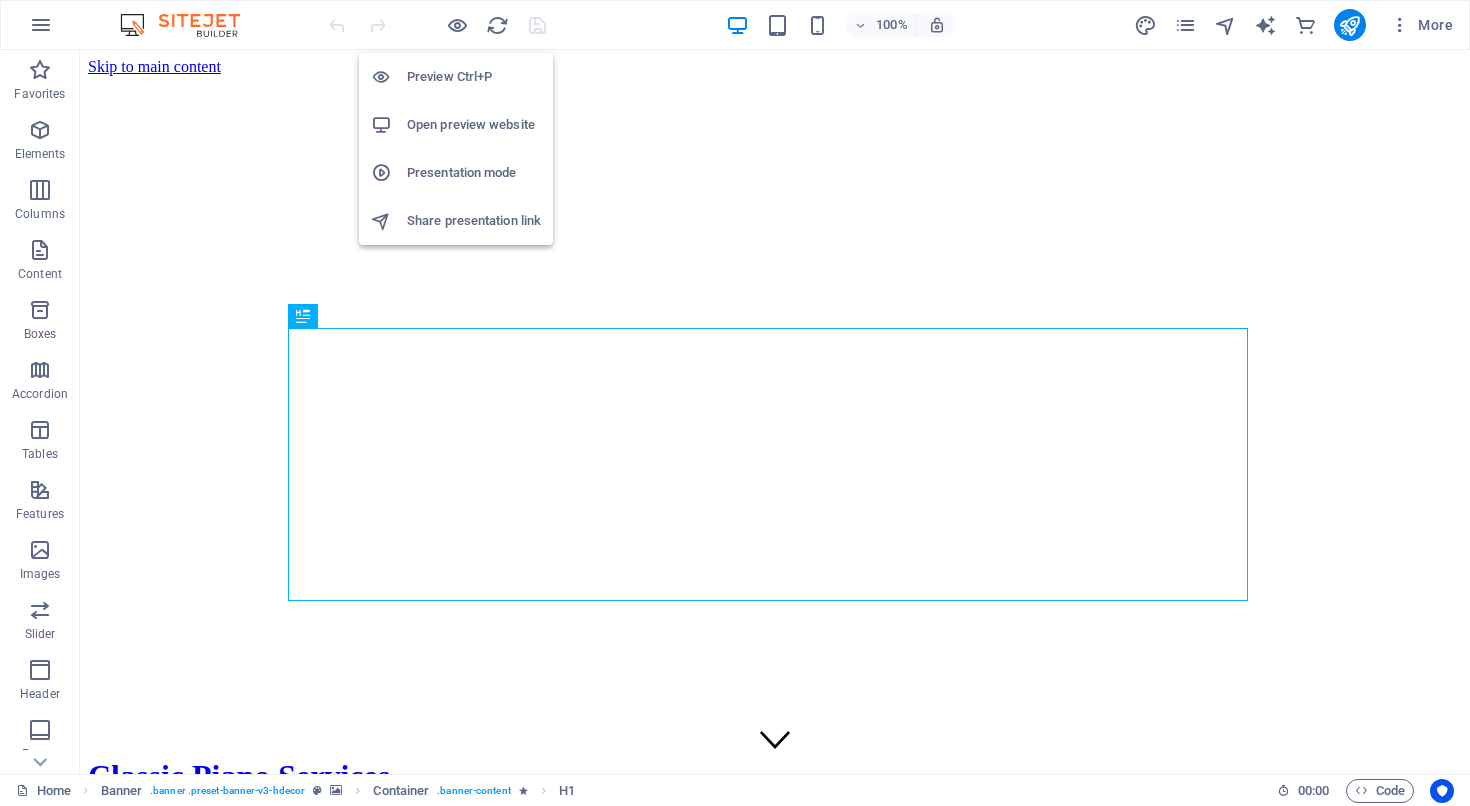 click on "Open preview website" at bounding box center [474, 125] 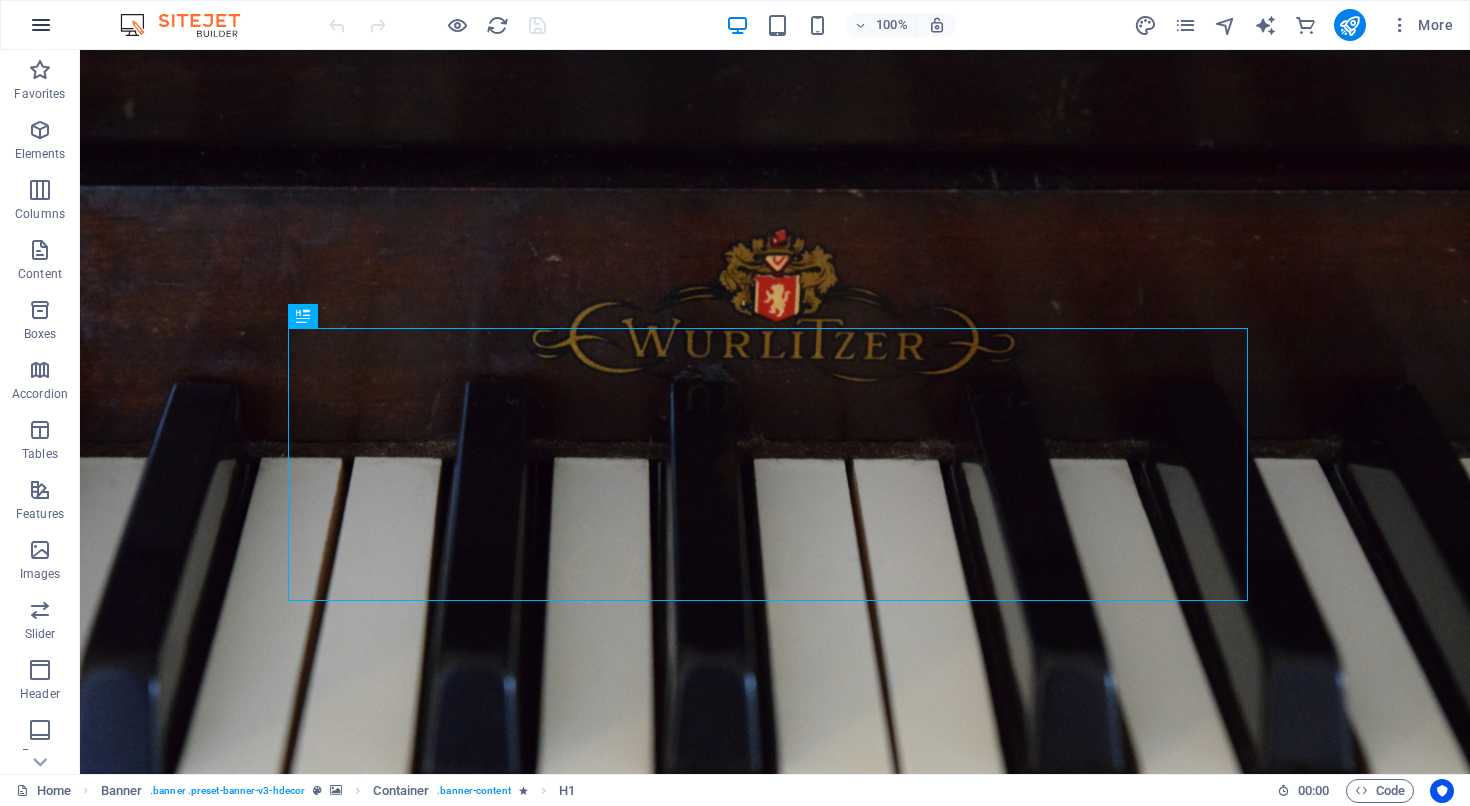 click at bounding box center (41, 25) 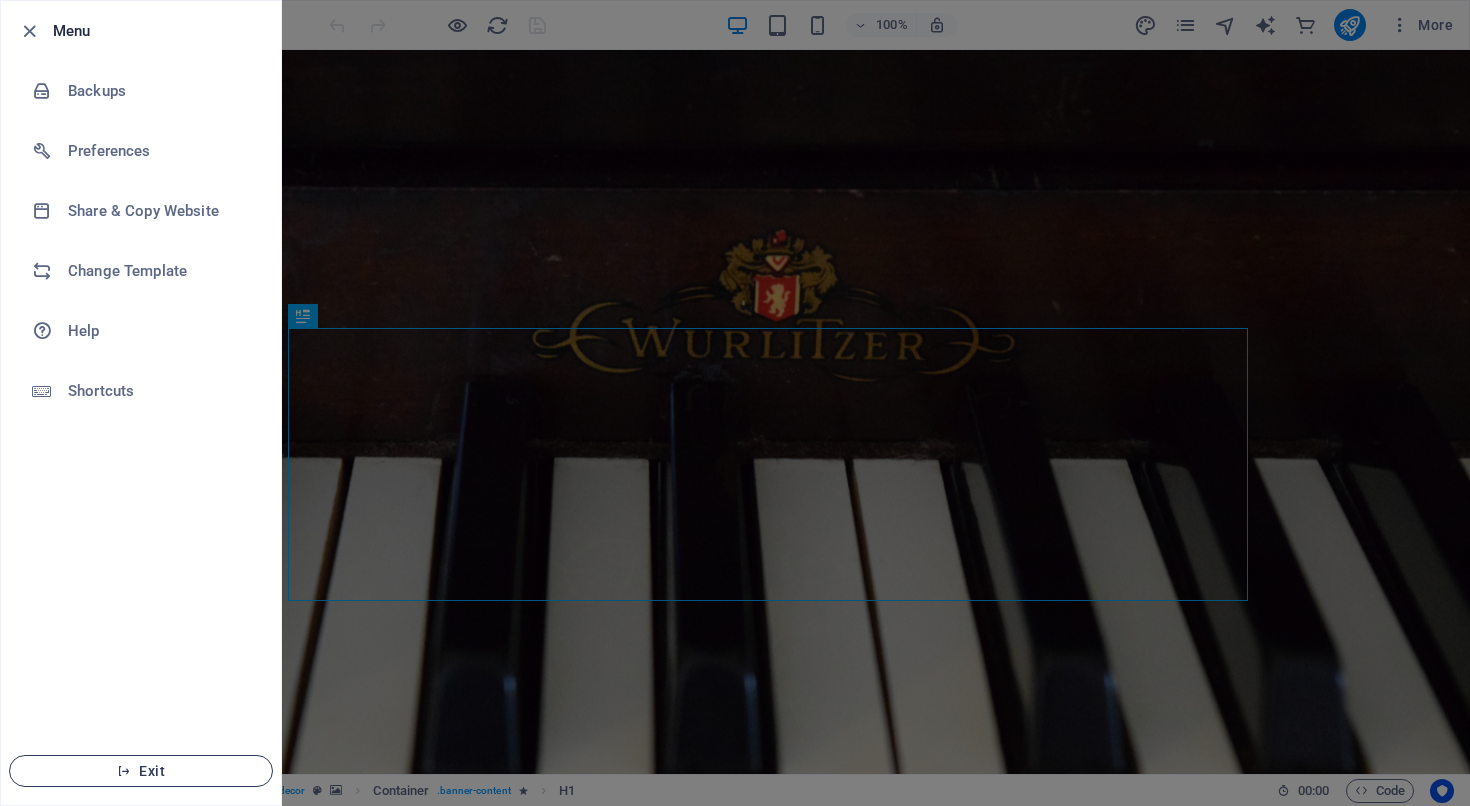 click on "Exit" at bounding box center [141, 771] 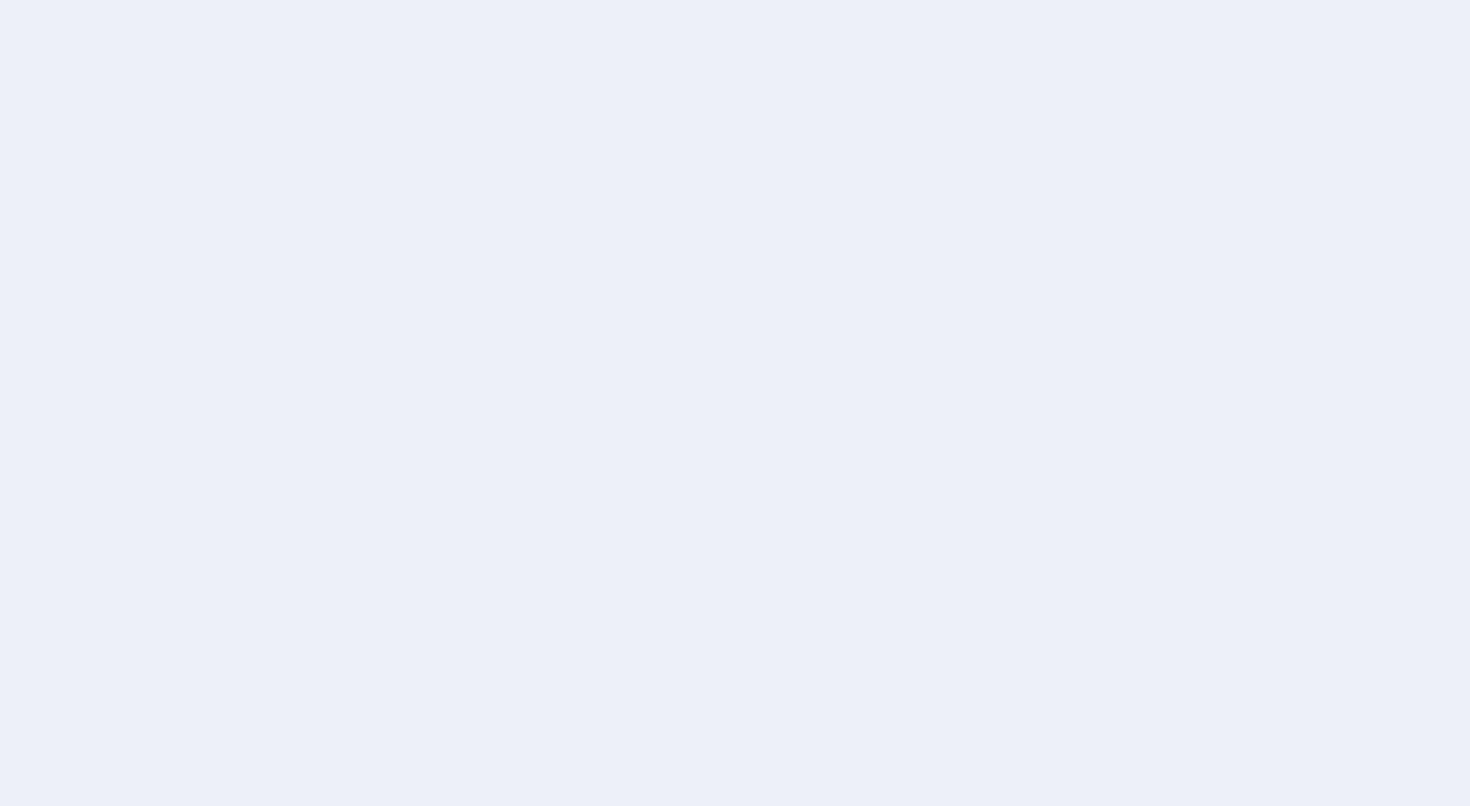 scroll, scrollTop: 0, scrollLeft: 0, axis: both 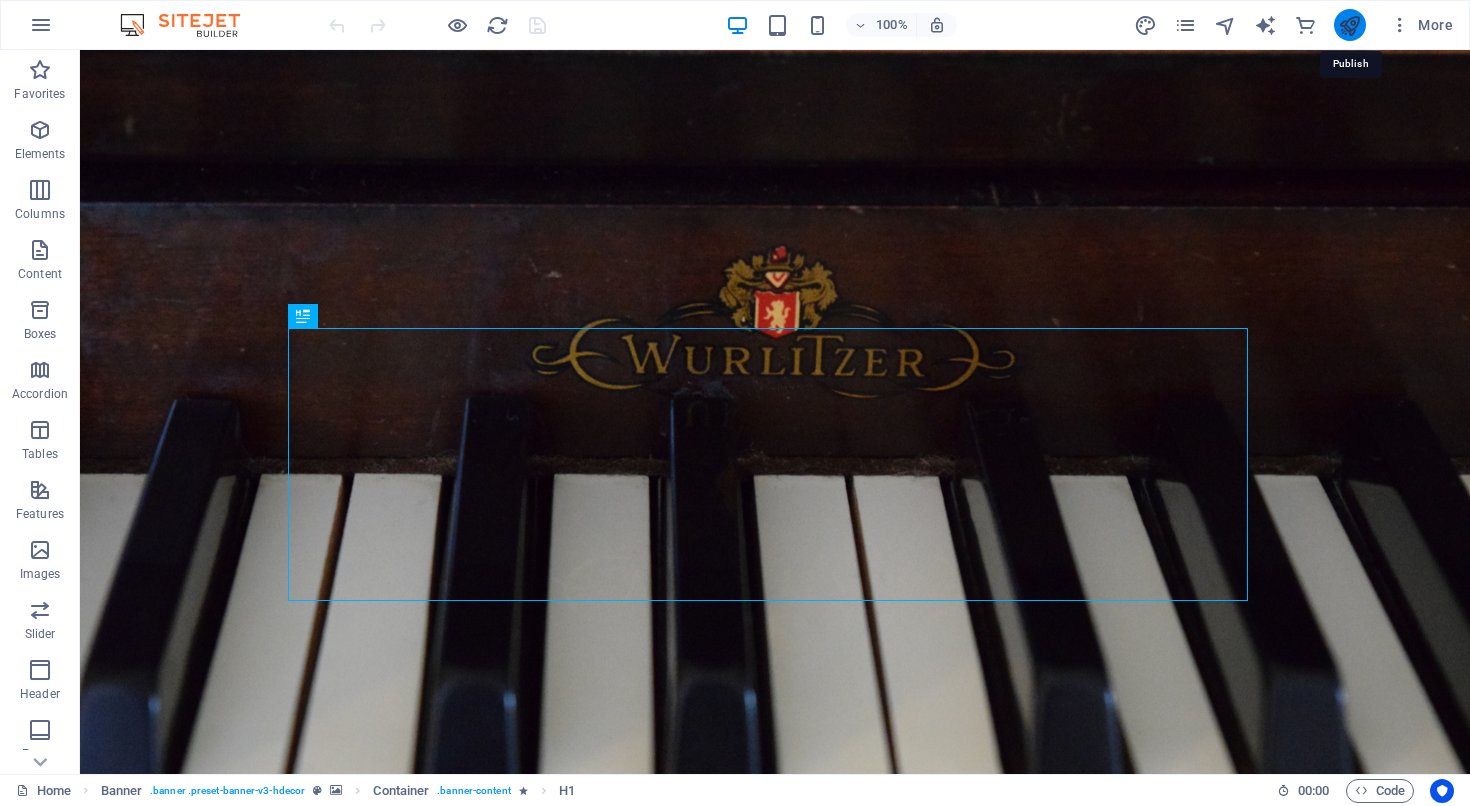 click at bounding box center [1349, 25] 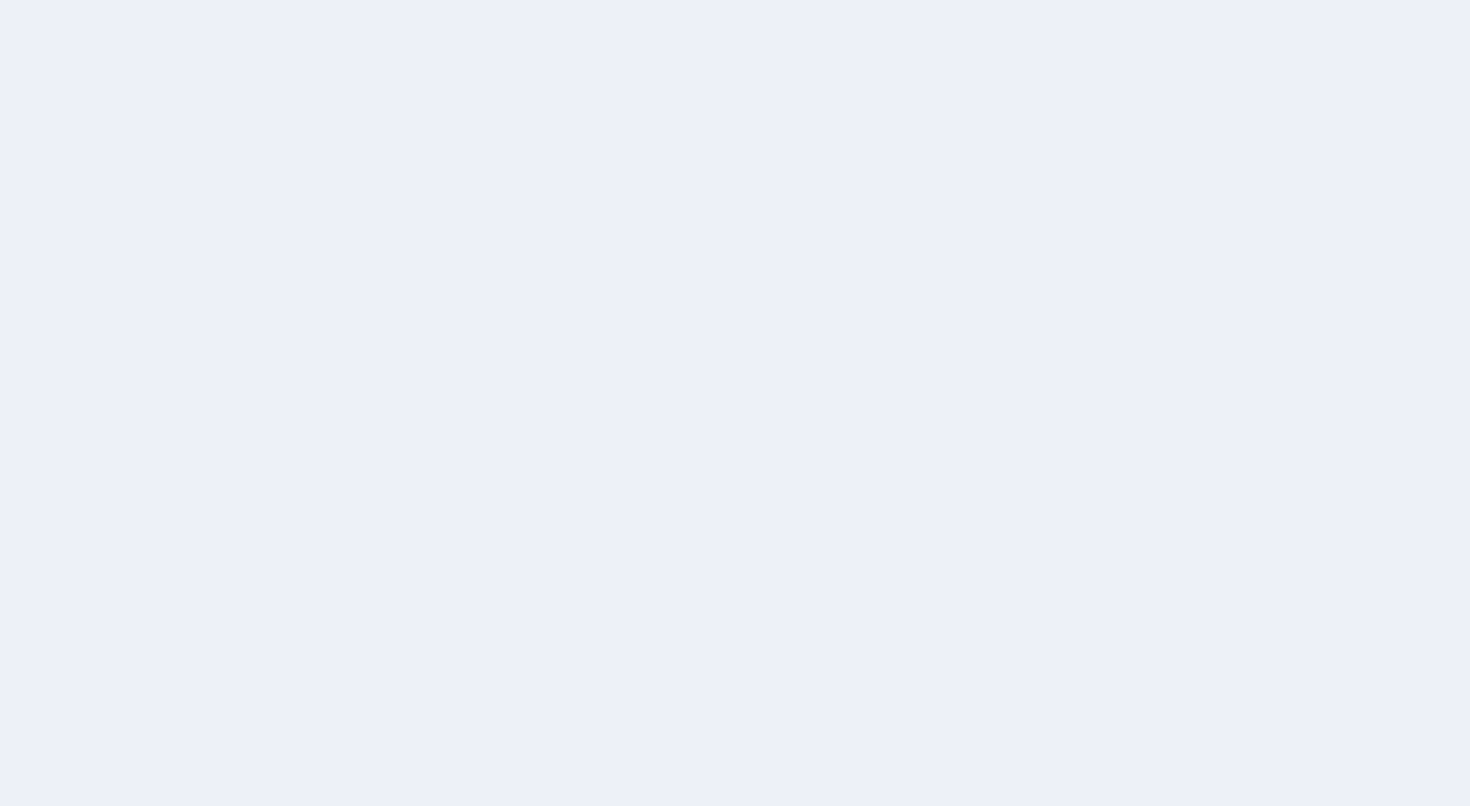 scroll, scrollTop: 0, scrollLeft: 0, axis: both 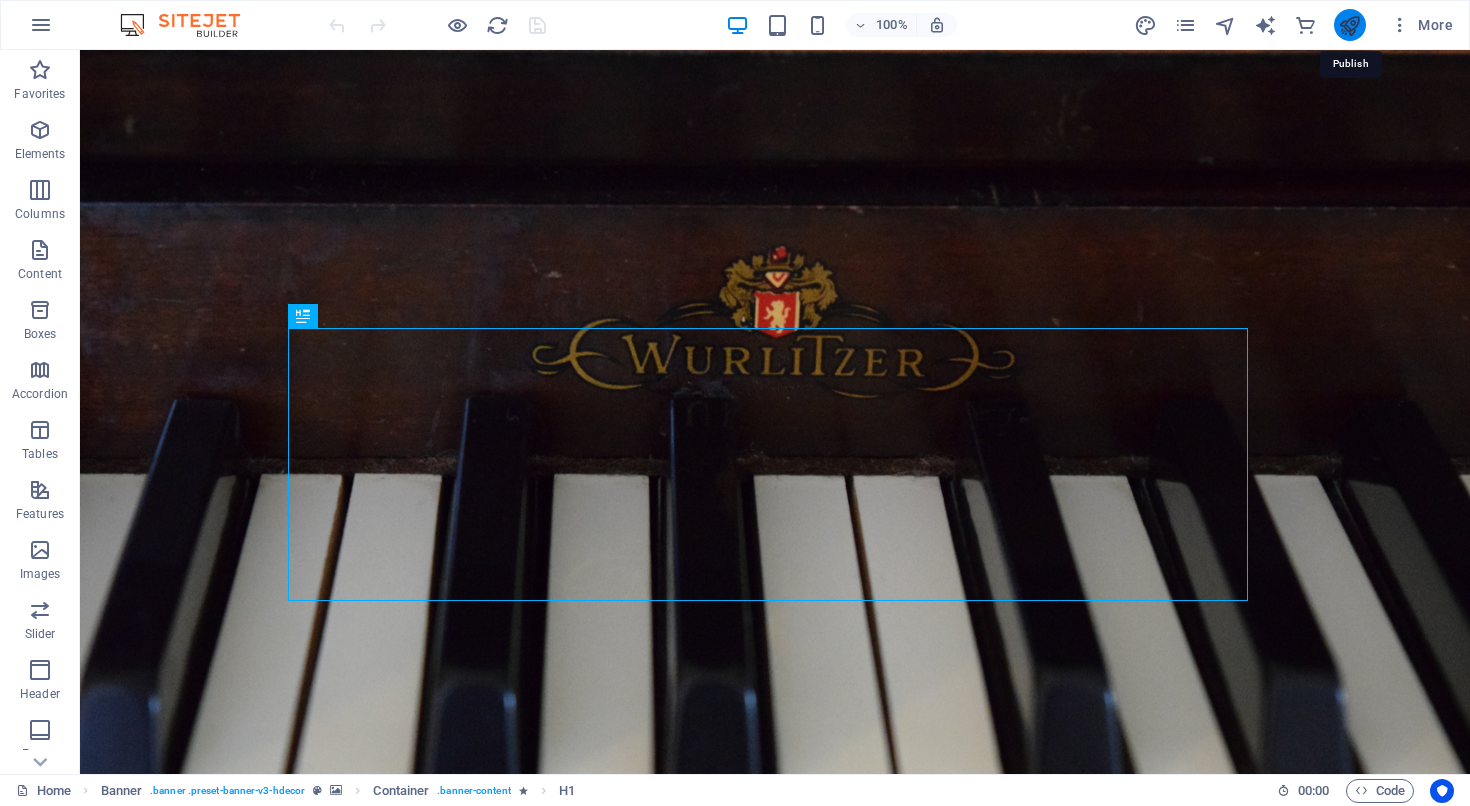 click at bounding box center [1349, 25] 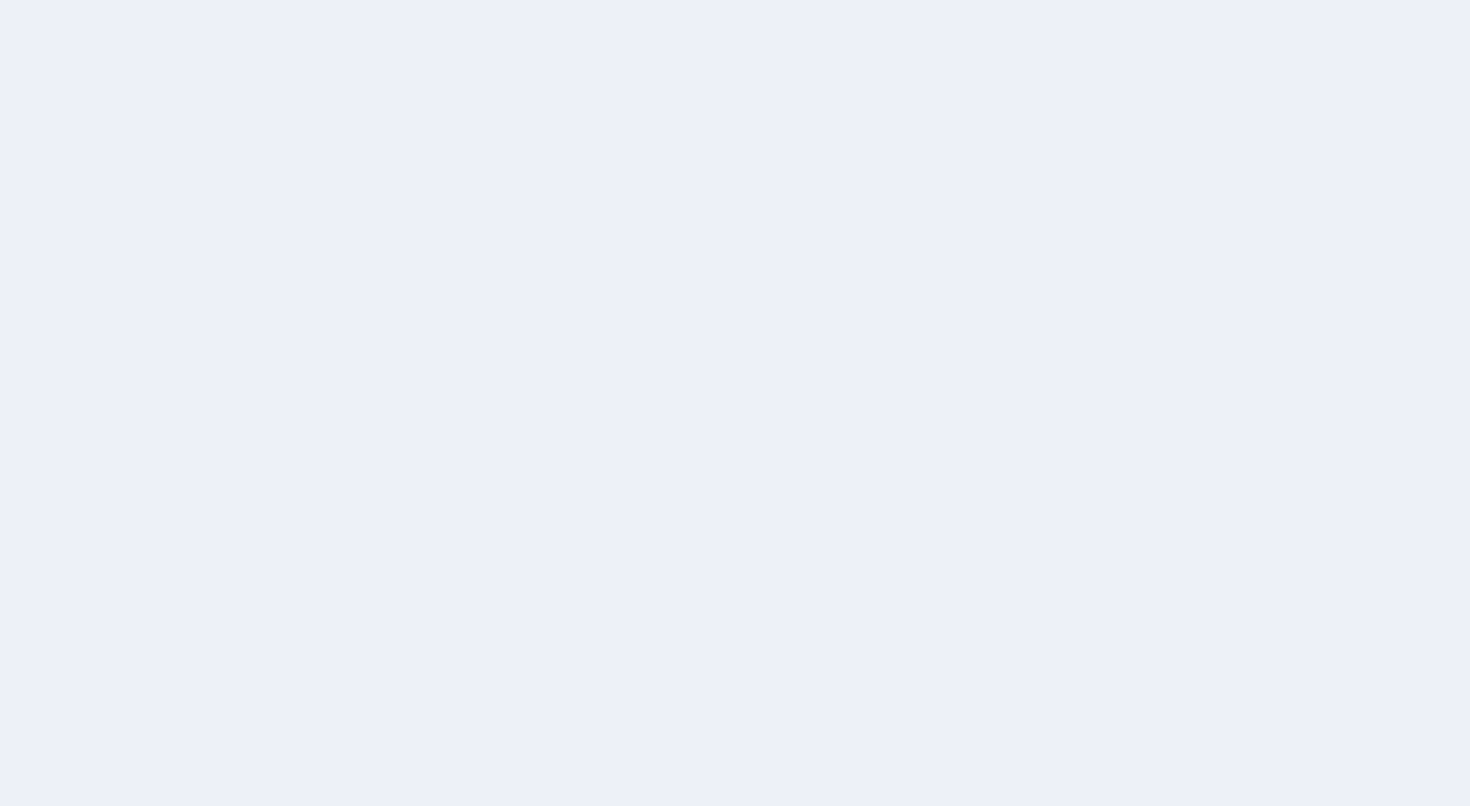 scroll, scrollTop: 0, scrollLeft: 0, axis: both 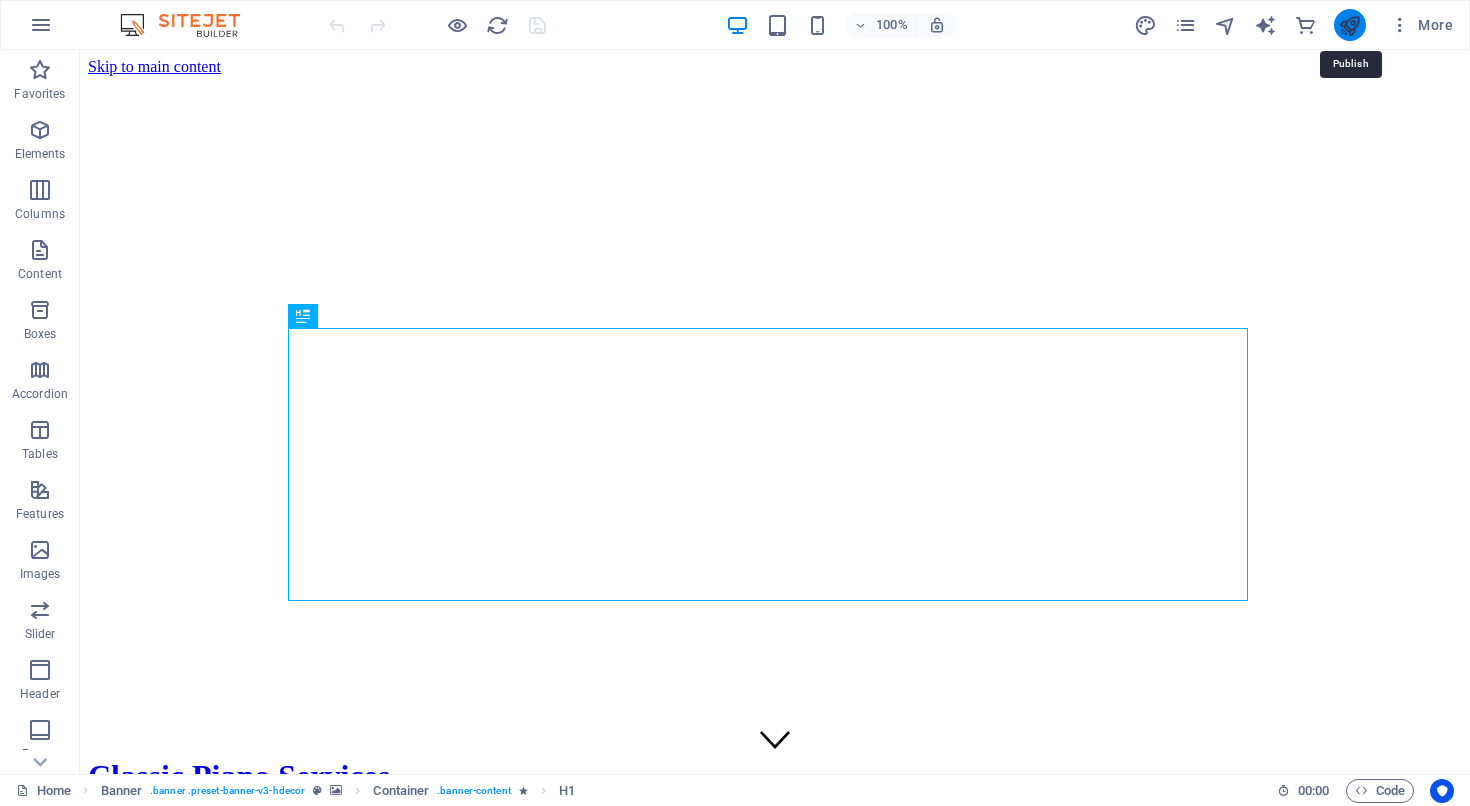 click at bounding box center [1349, 25] 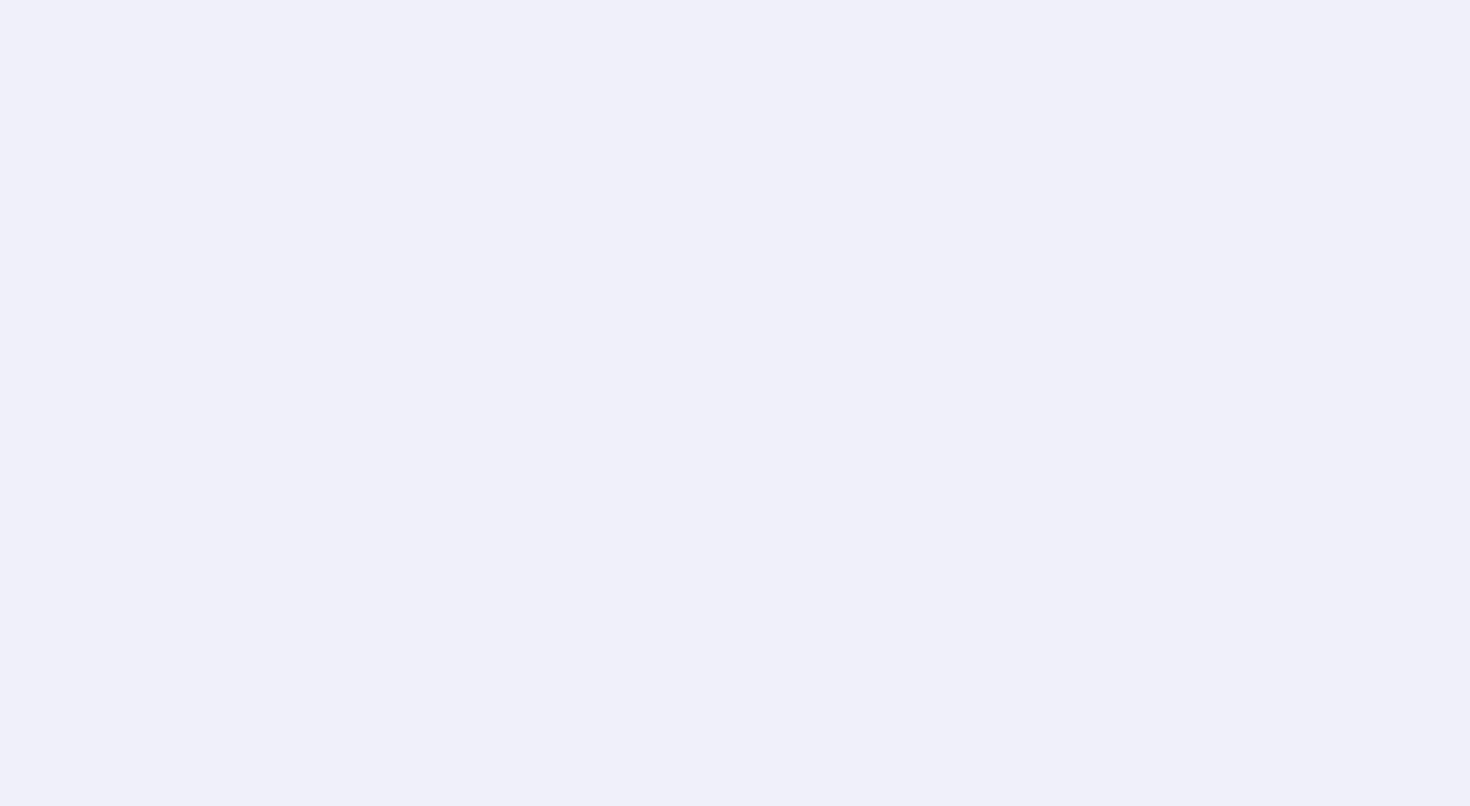 scroll, scrollTop: 0, scrollLeft: 0, axis: both 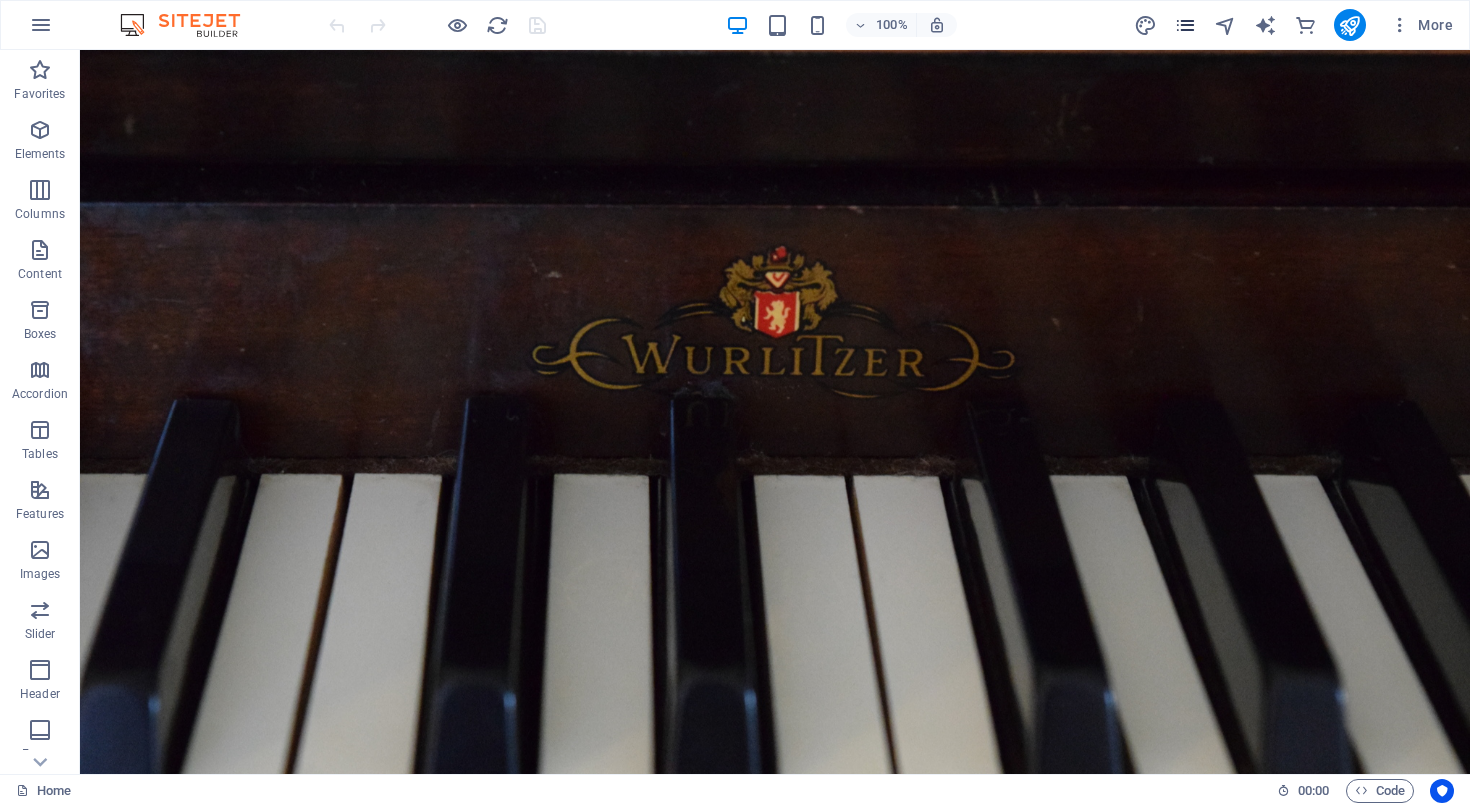 click at bounding box center [1185, 25] 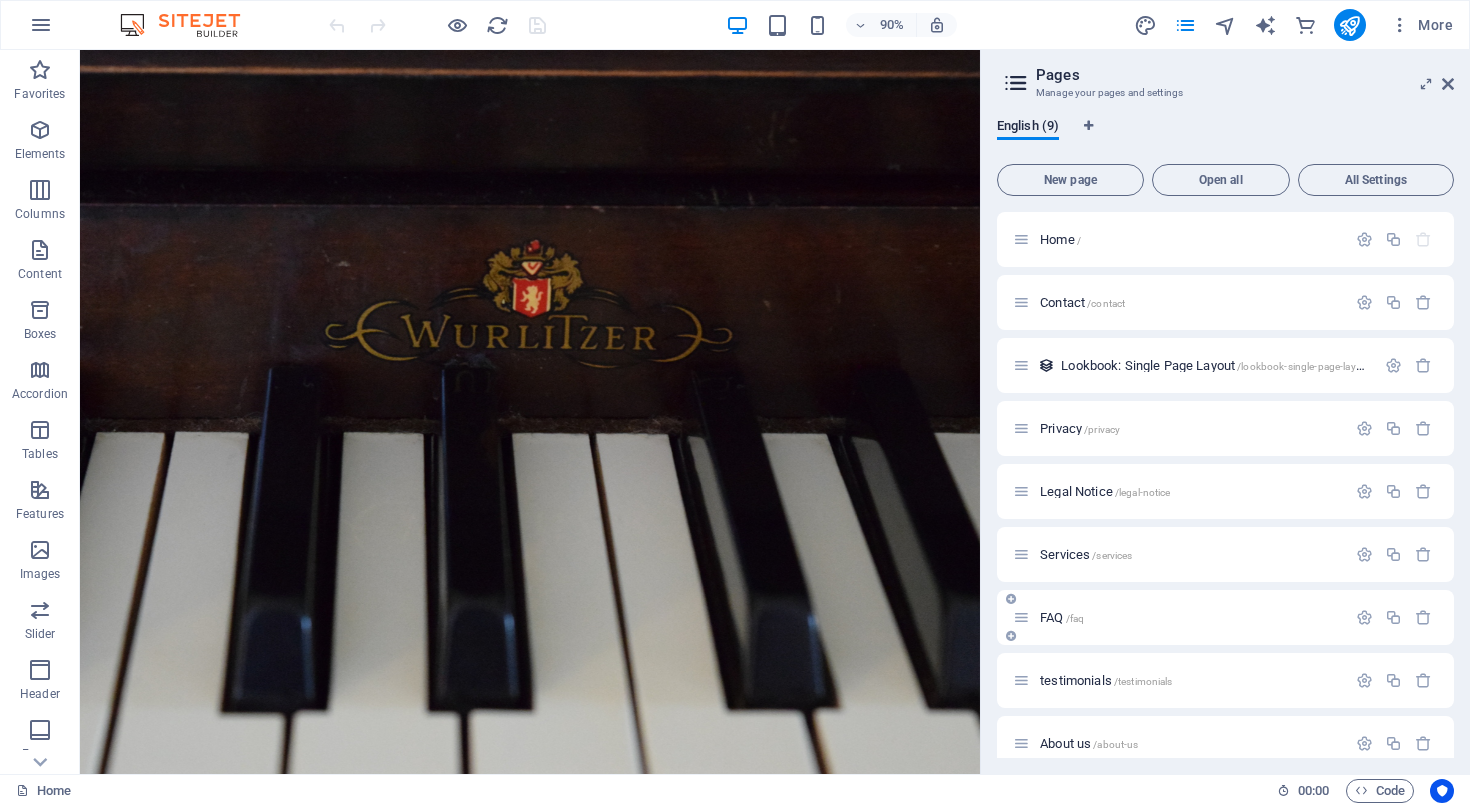 click on "FAQ /faq" at bounding box center [1179, 617] 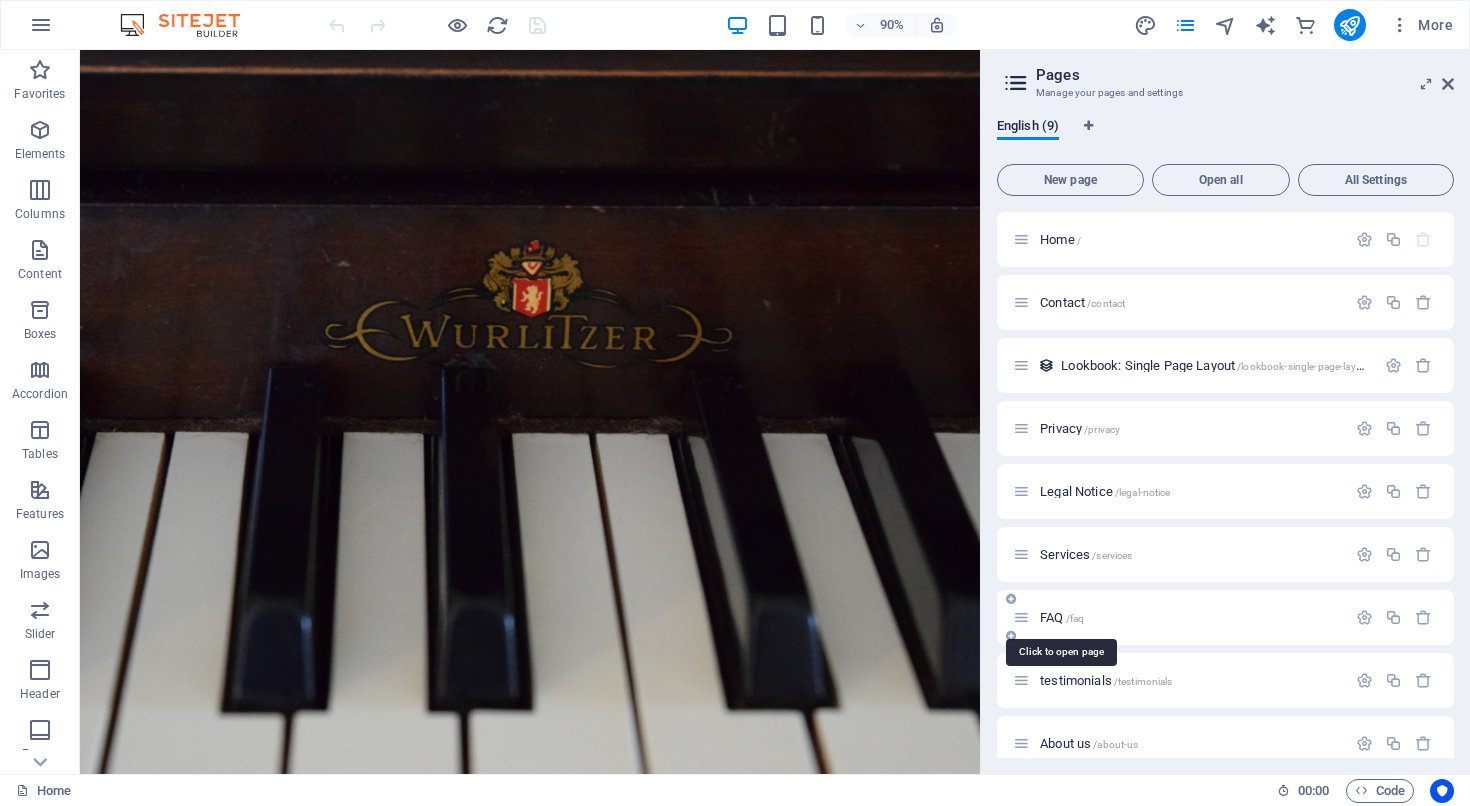 click on "FAQ /faq" at bounding box center [1062, 617] 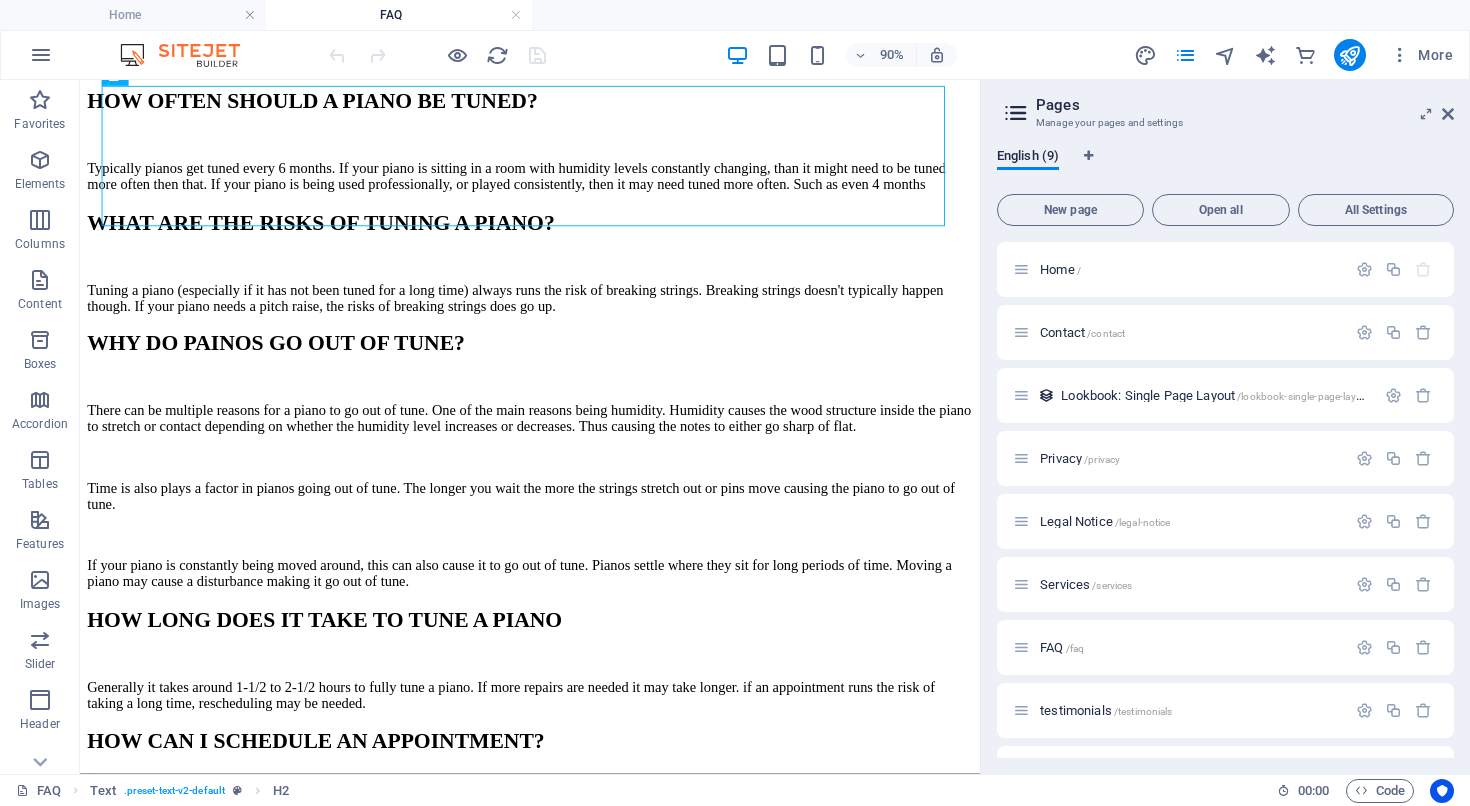 scroll, scrollTop: 272, scrollLeft: 0, axis: vertical 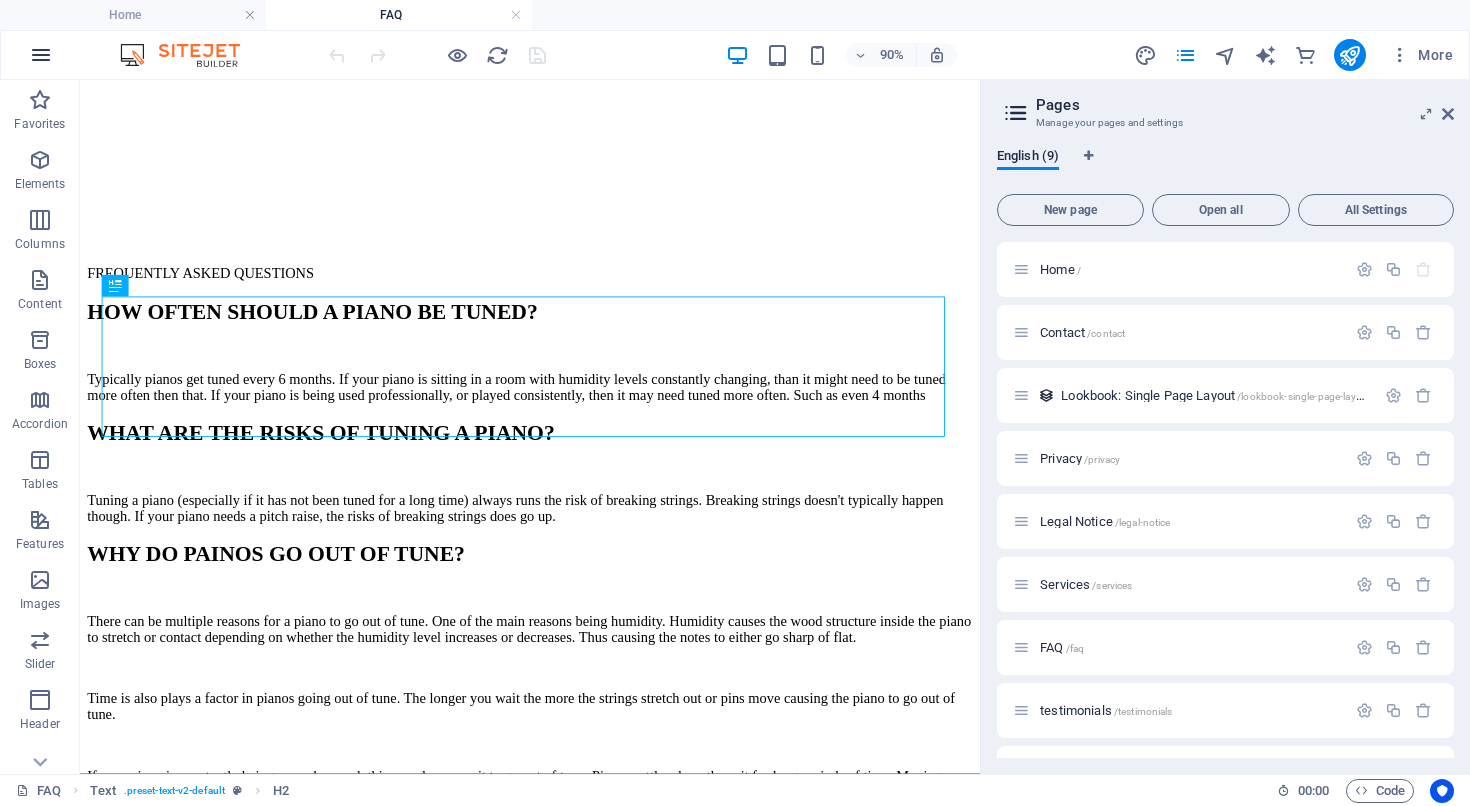 click at bounding box center (41, 55) 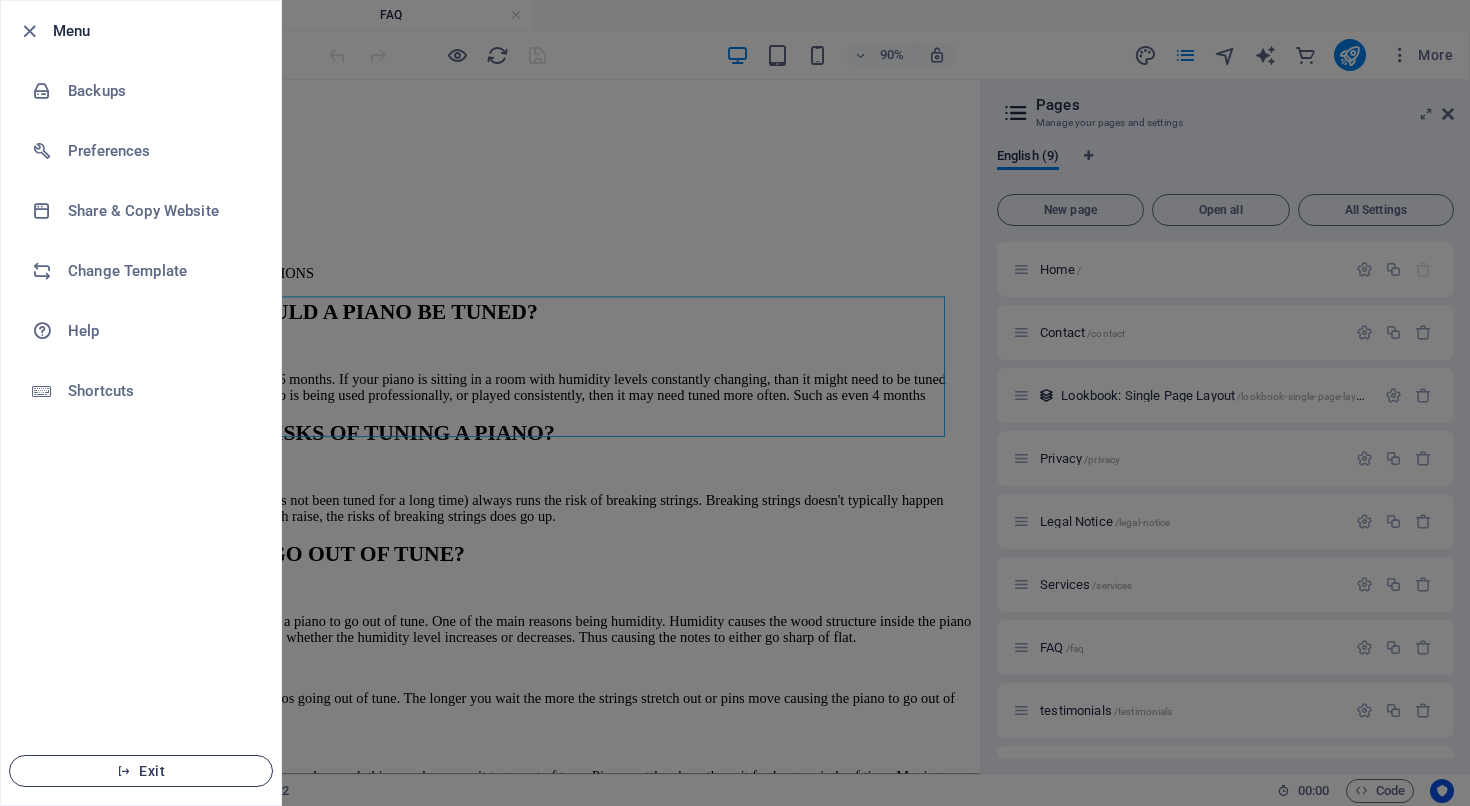 click on "Exit" at bounding box center [141, 771] 